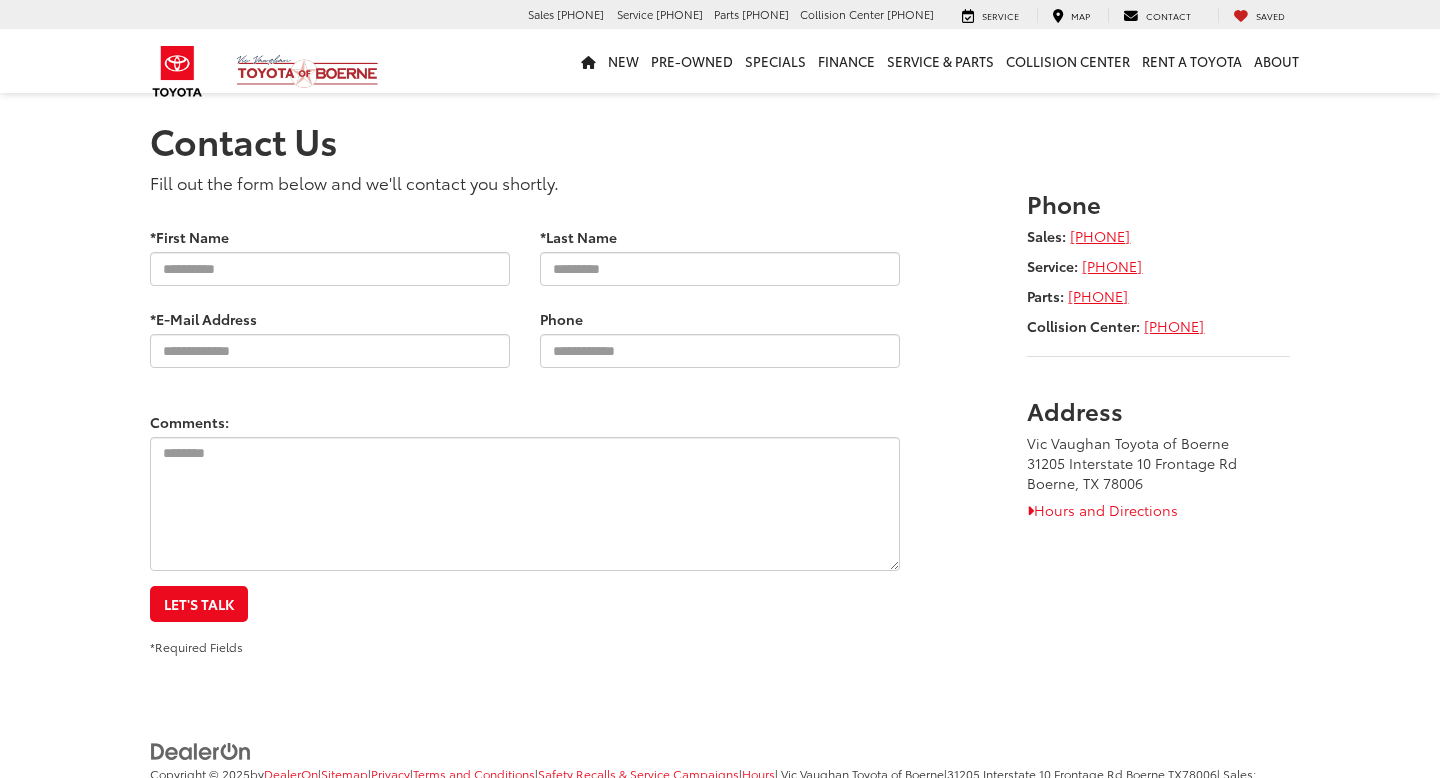 scroll, scrollTop: 0, scrollLeft: 0, axis: both 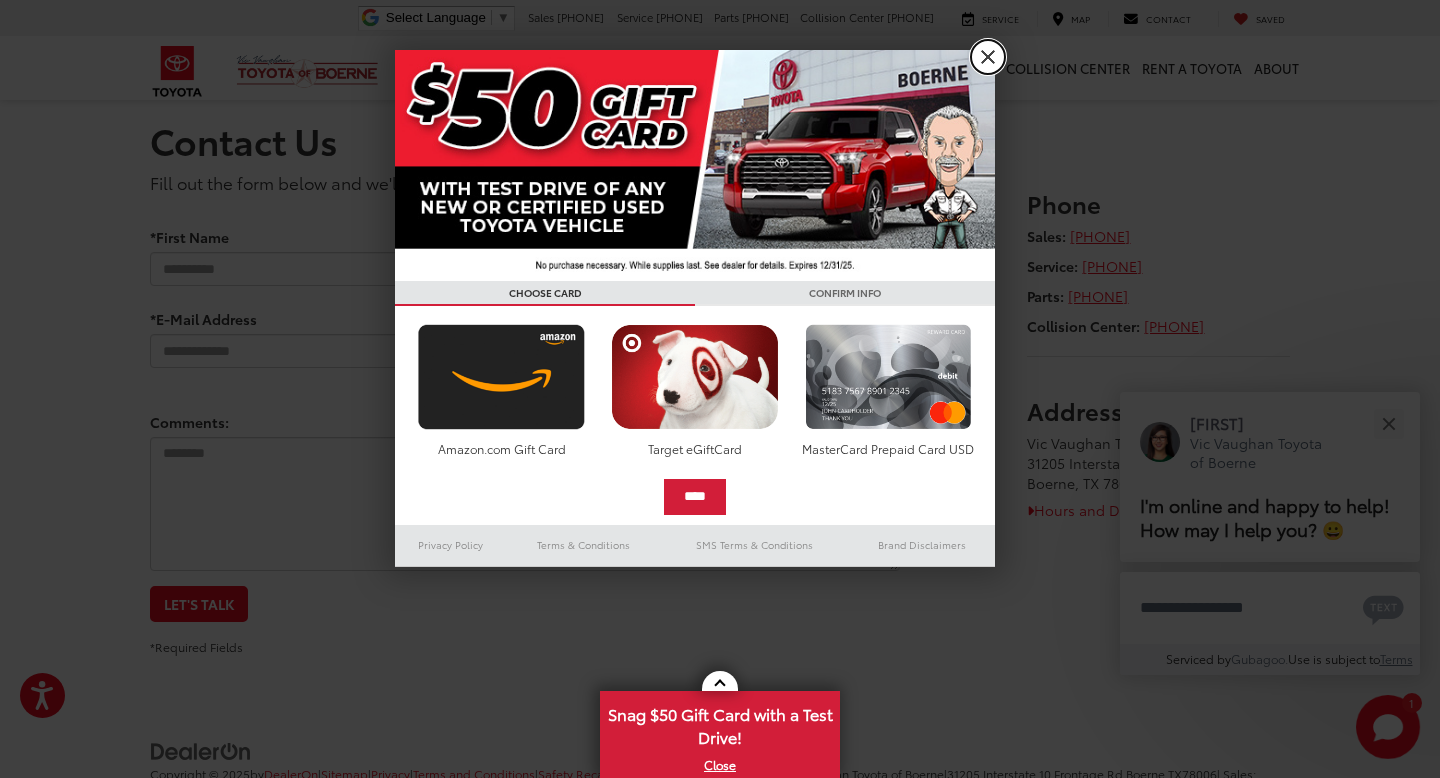 click on "X" at bounding box center [988, 57] 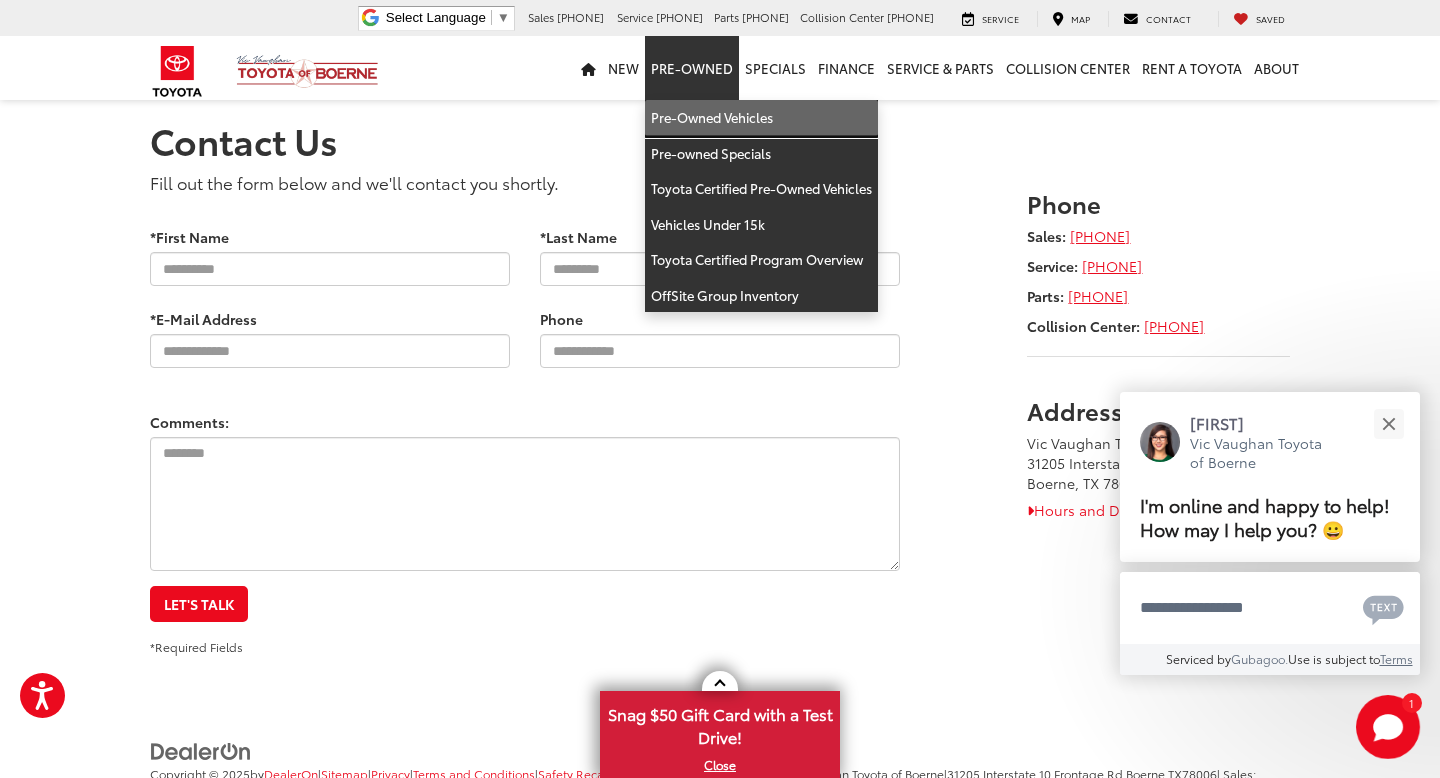 click on "Pre-Owned Vehicles" at bounding box center [761, 118] 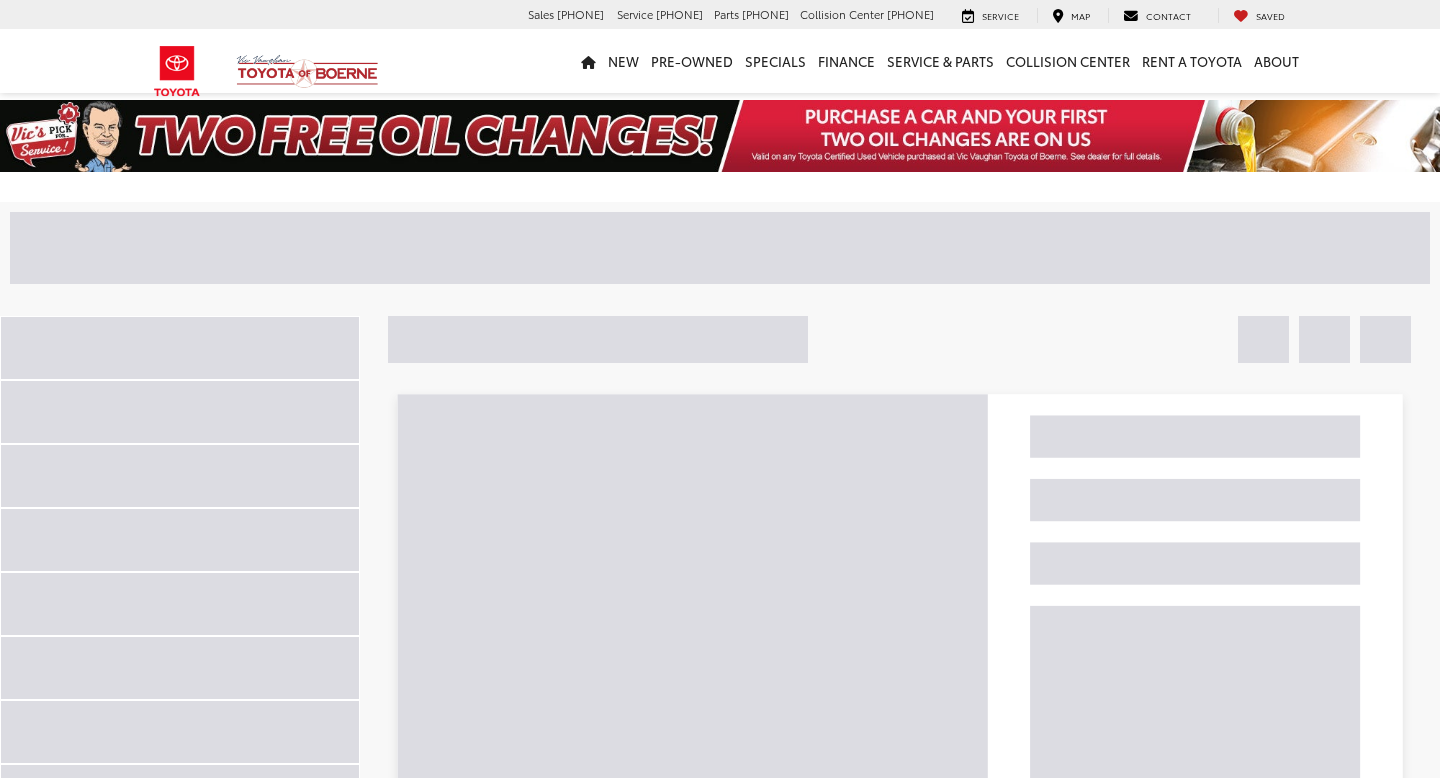 scroll, scrollTop: 0, scrollLeft: 0, axis: both 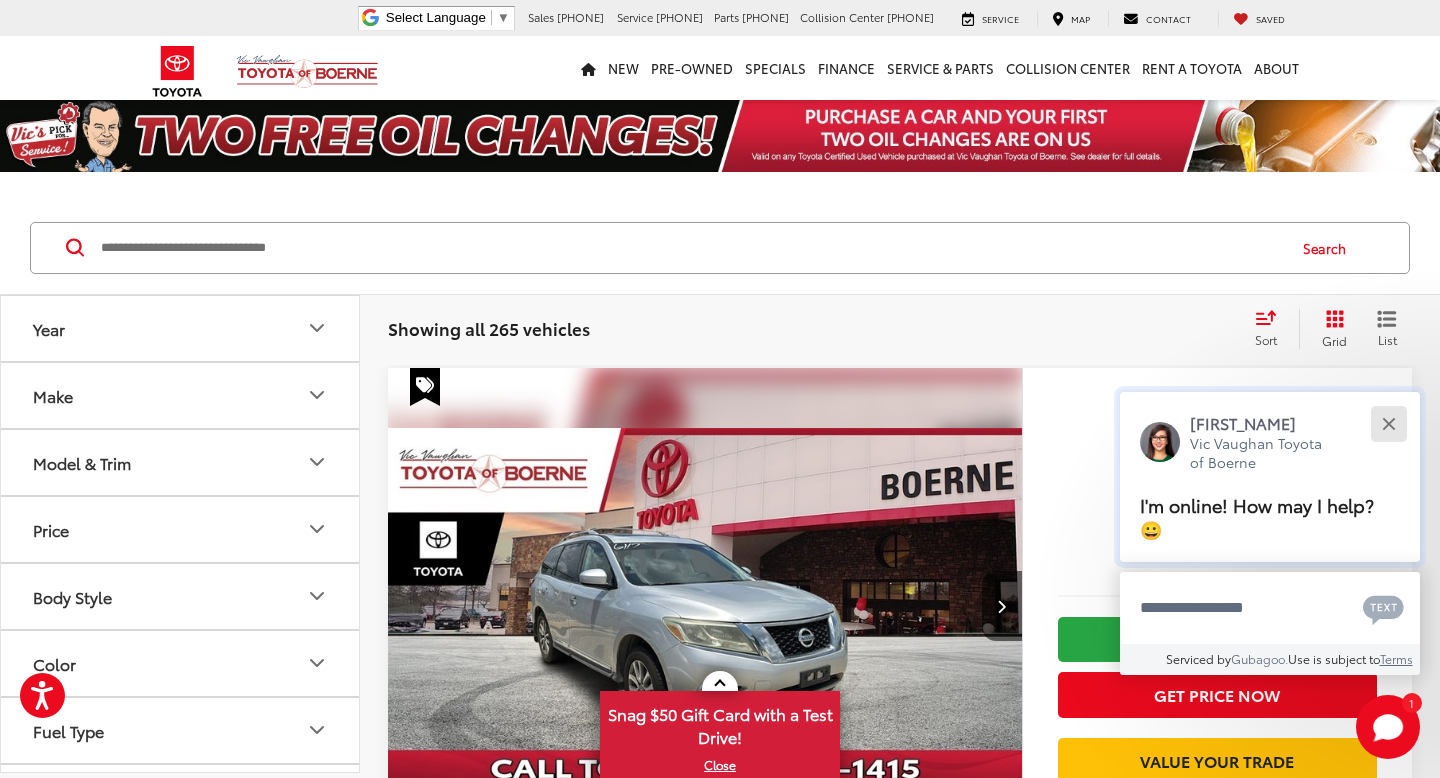 click at bounding box center [1388, 423] 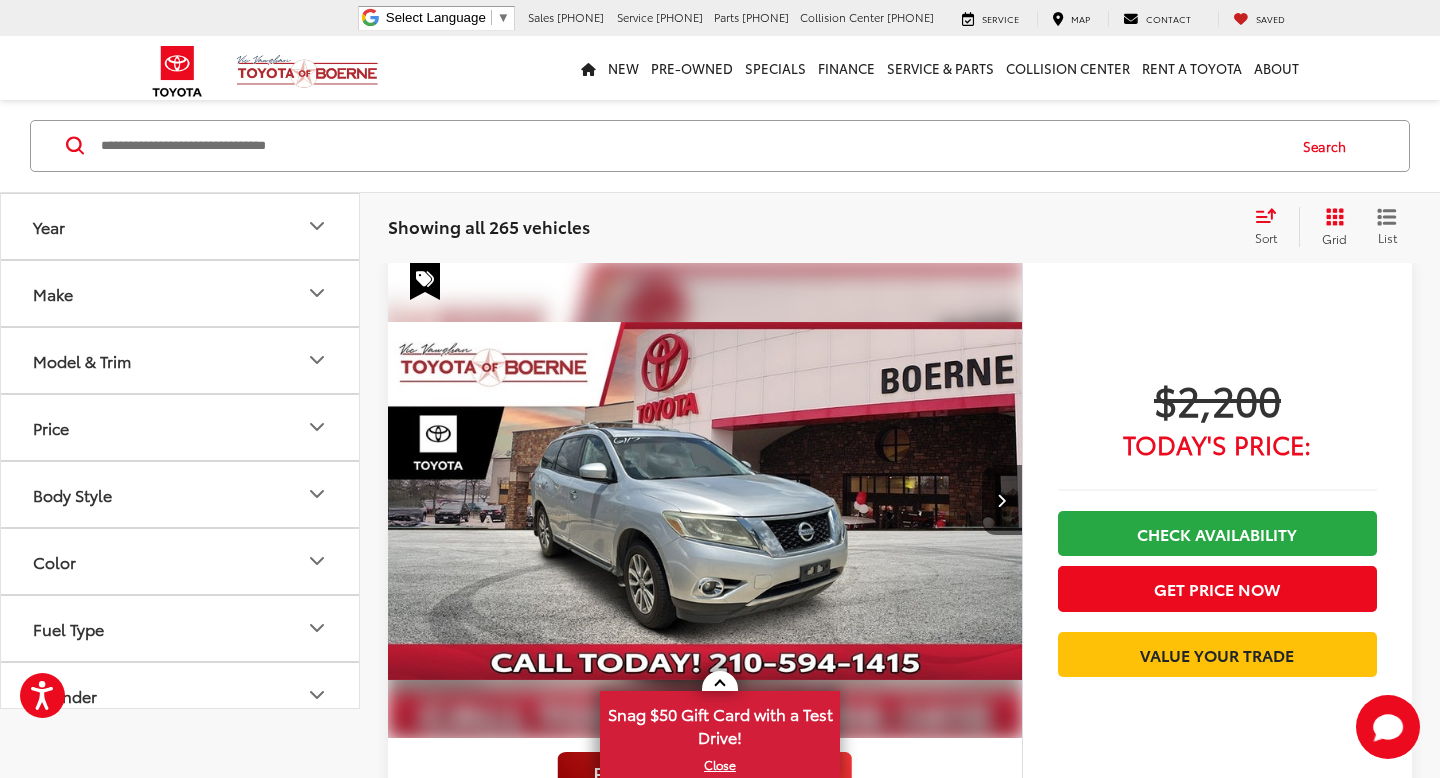 scroll, scrollTop: 0, scrollLeft: 0, axis: both 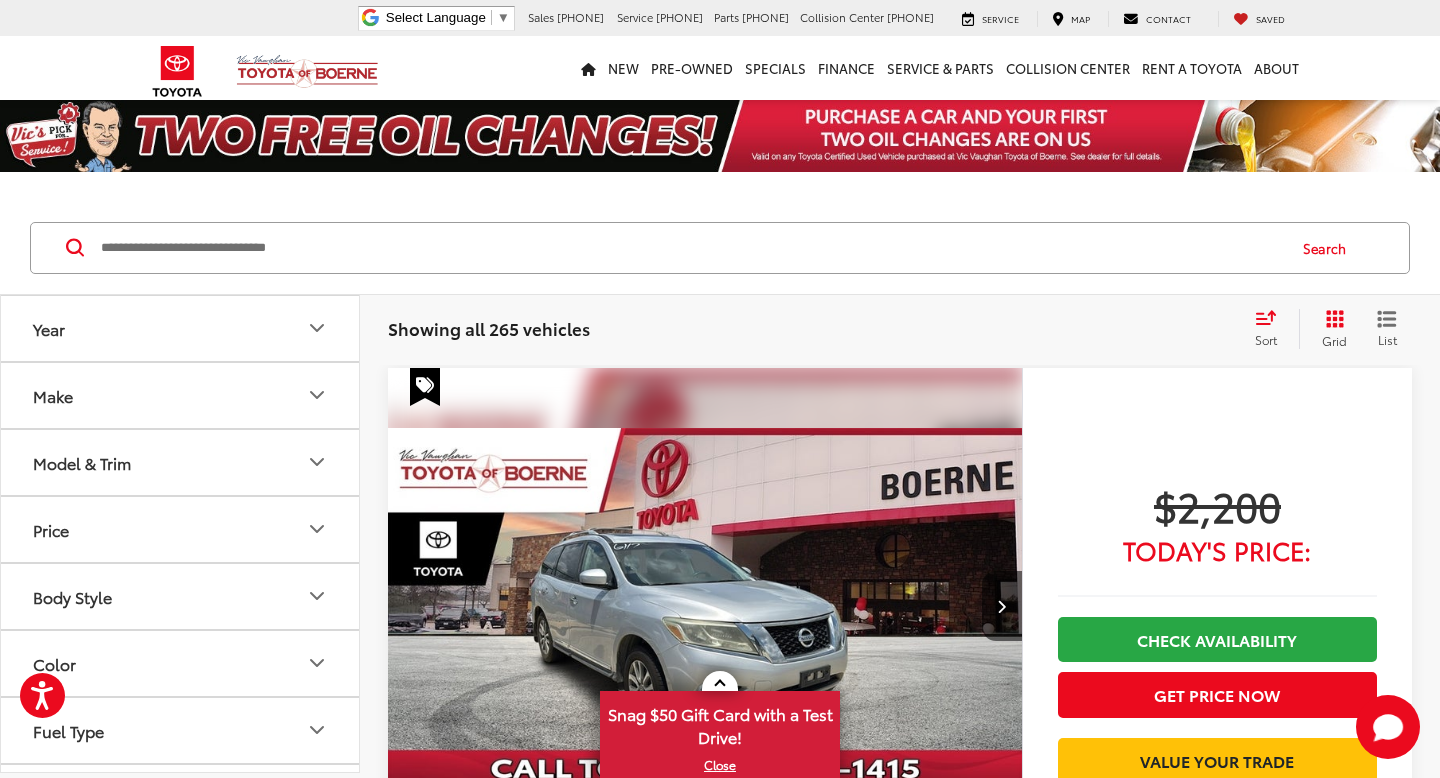 click on "Make" at bounding box center (181, 395) 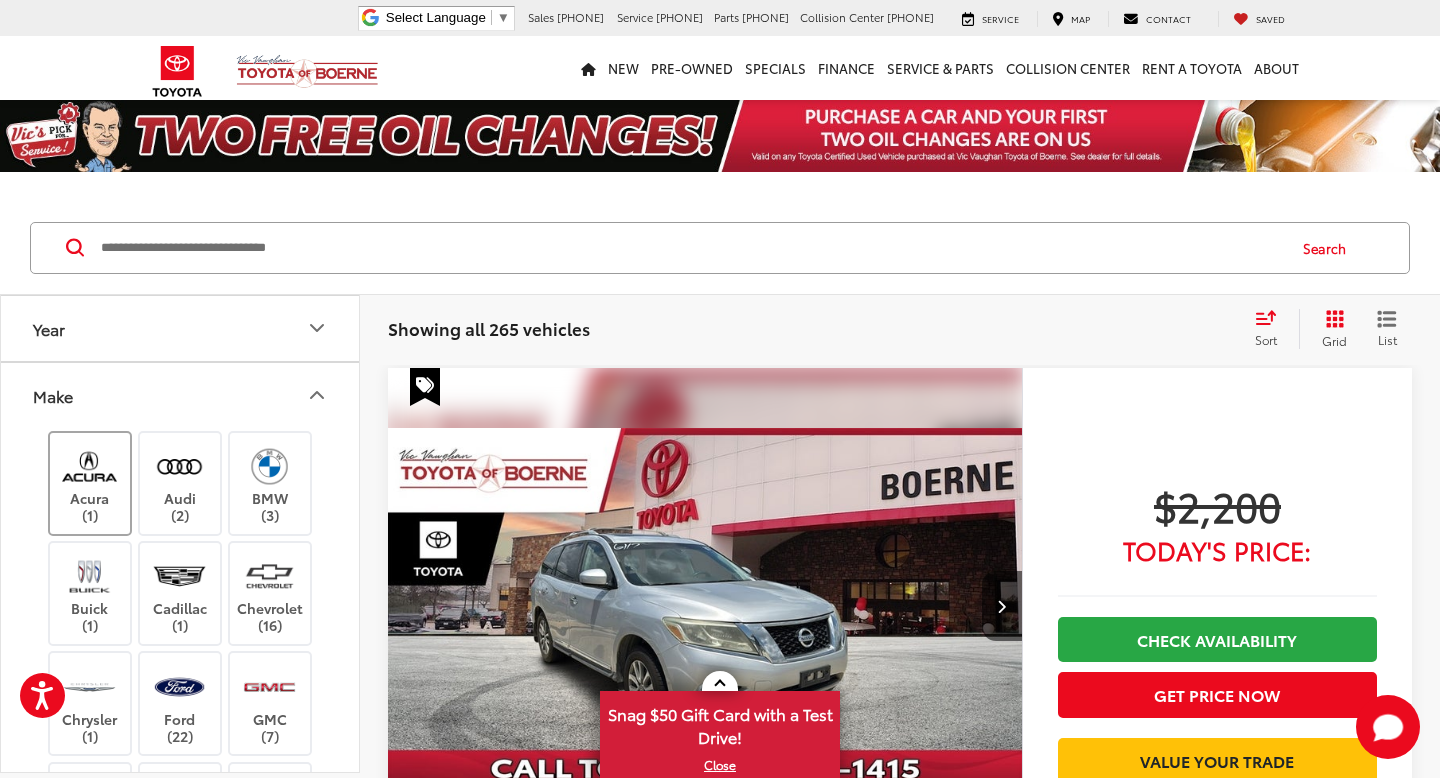 click at bounding box center (89, 466) 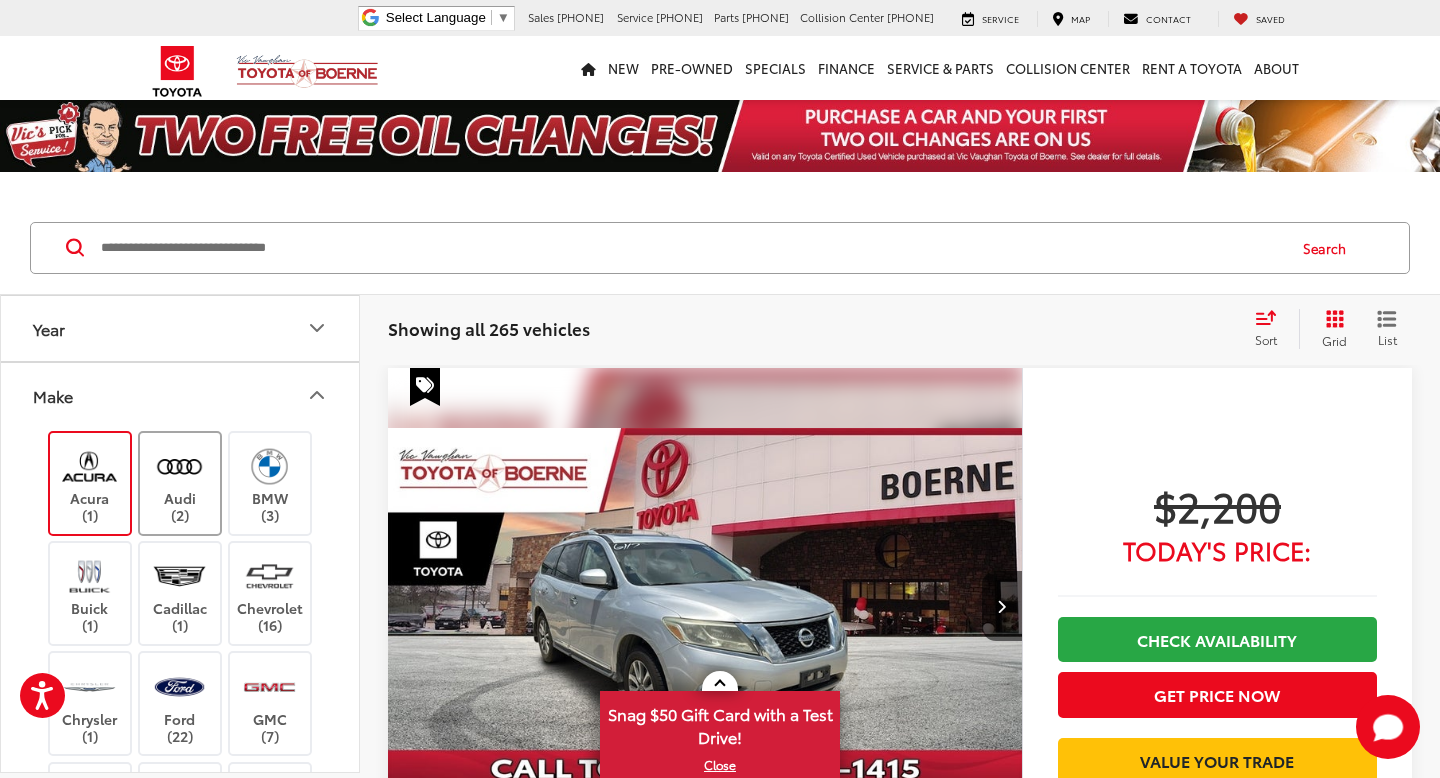 click at bounding box center (179, 466) 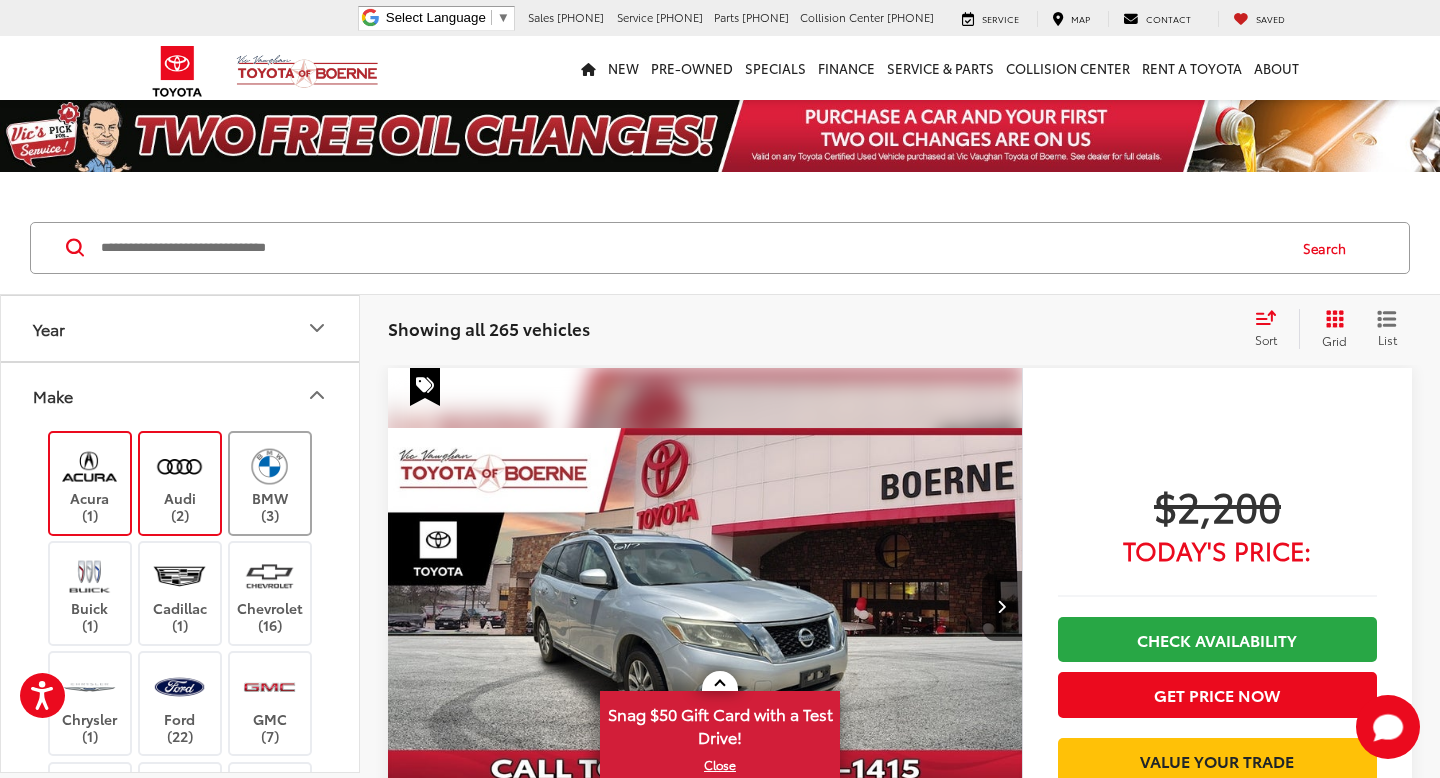 click on "BMW (3)" at bounding box center [270, 483] 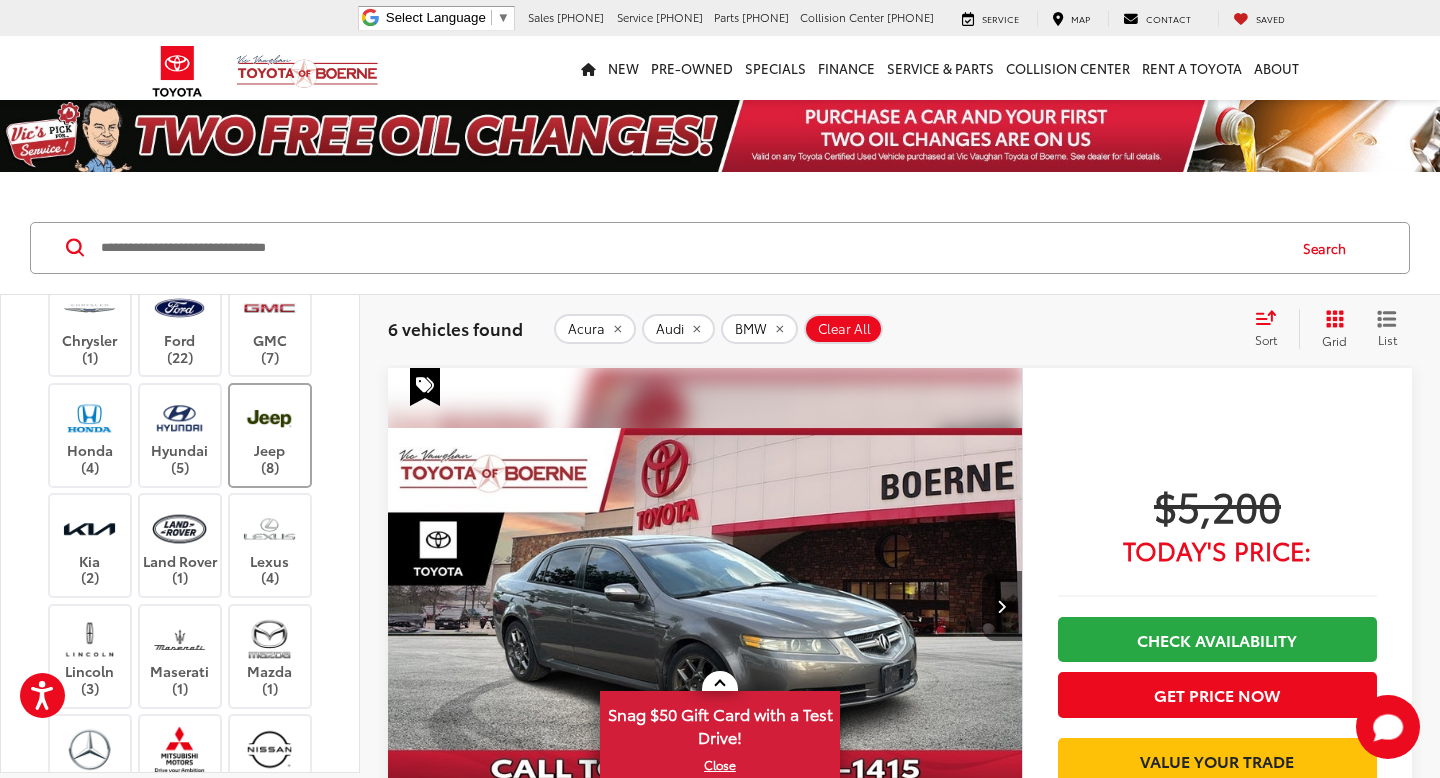 scroll, scrollTop: 381, scrollLeft: 0, axis: vertical 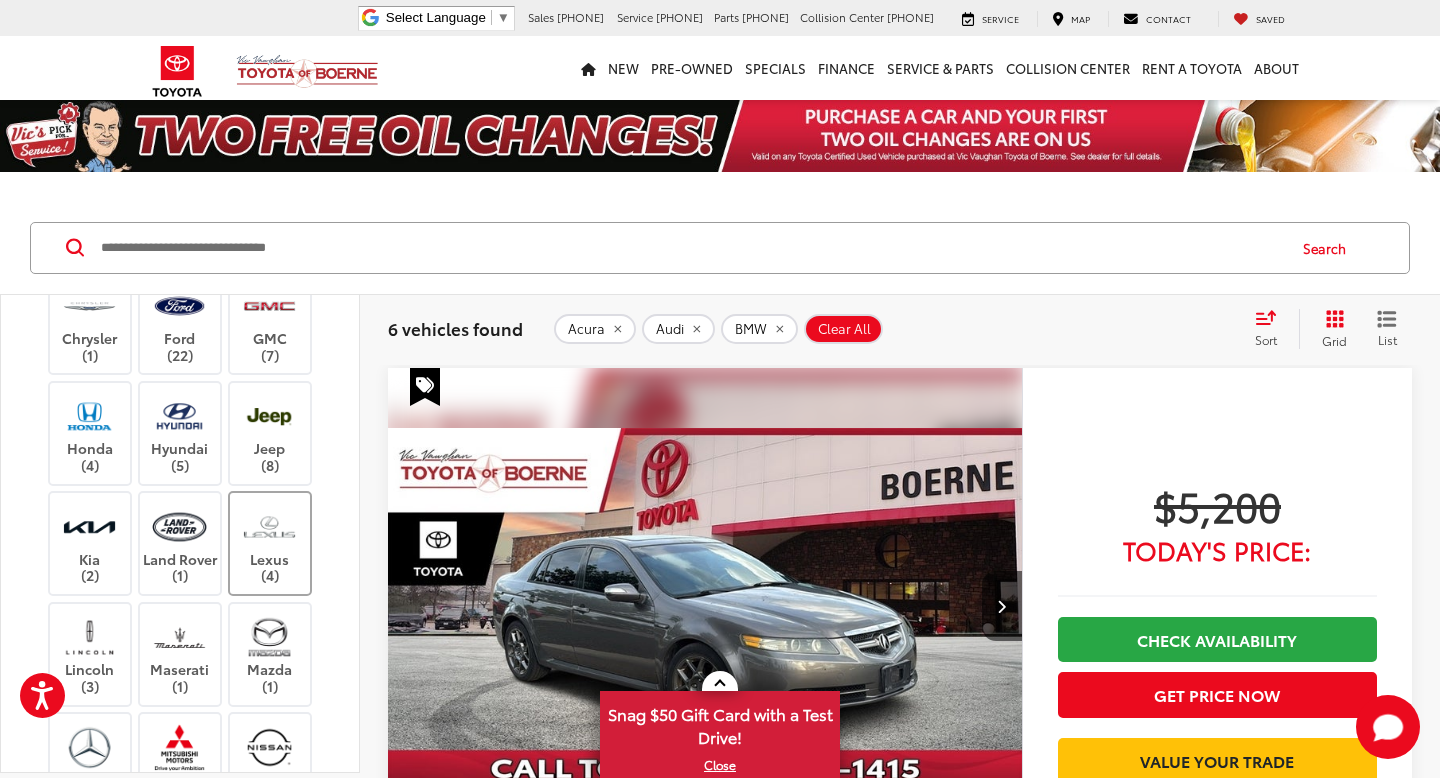 click on "Lexus   (4)" at bounding box center (270, 543) 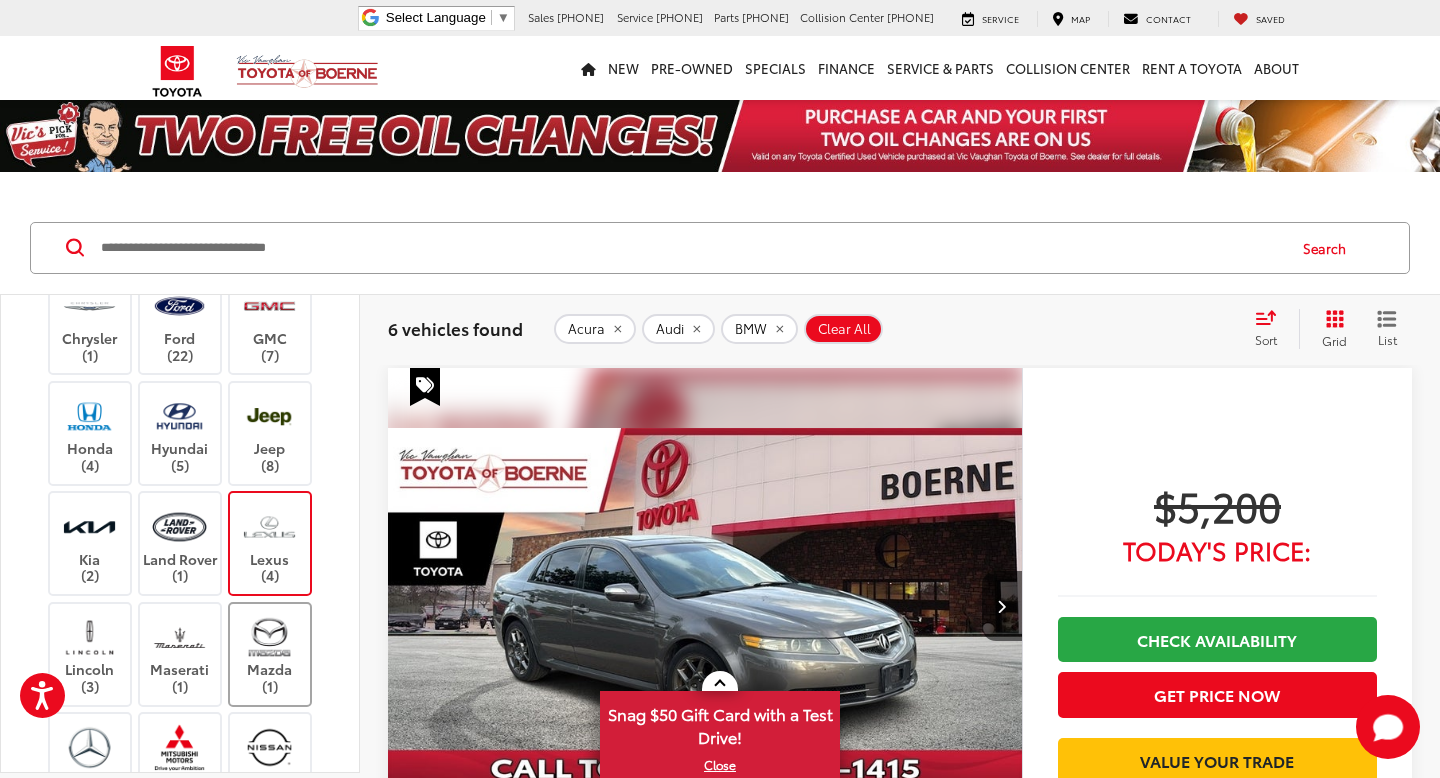 click on "Mazda (1)" at bounding box center [270, 654] 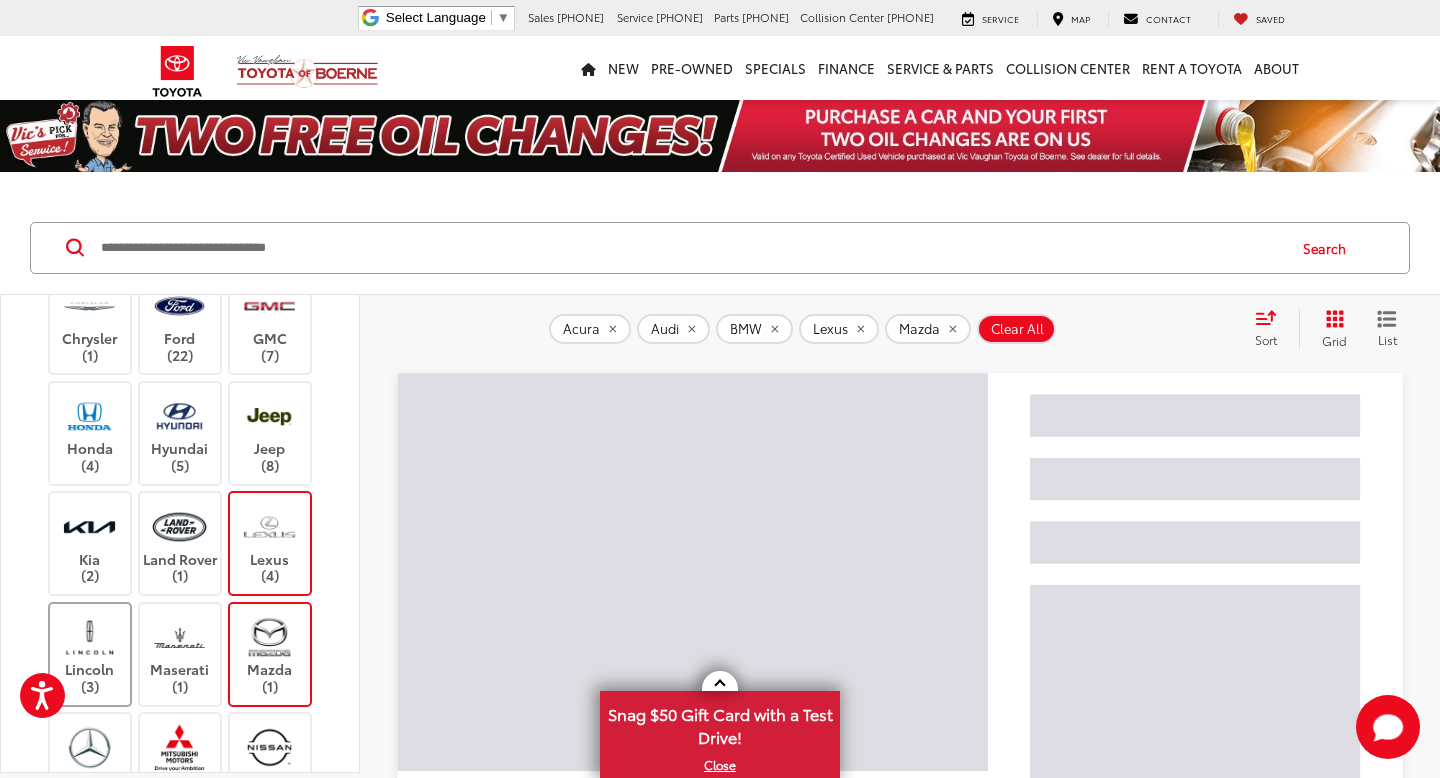 click at bounding box center (89, 637) 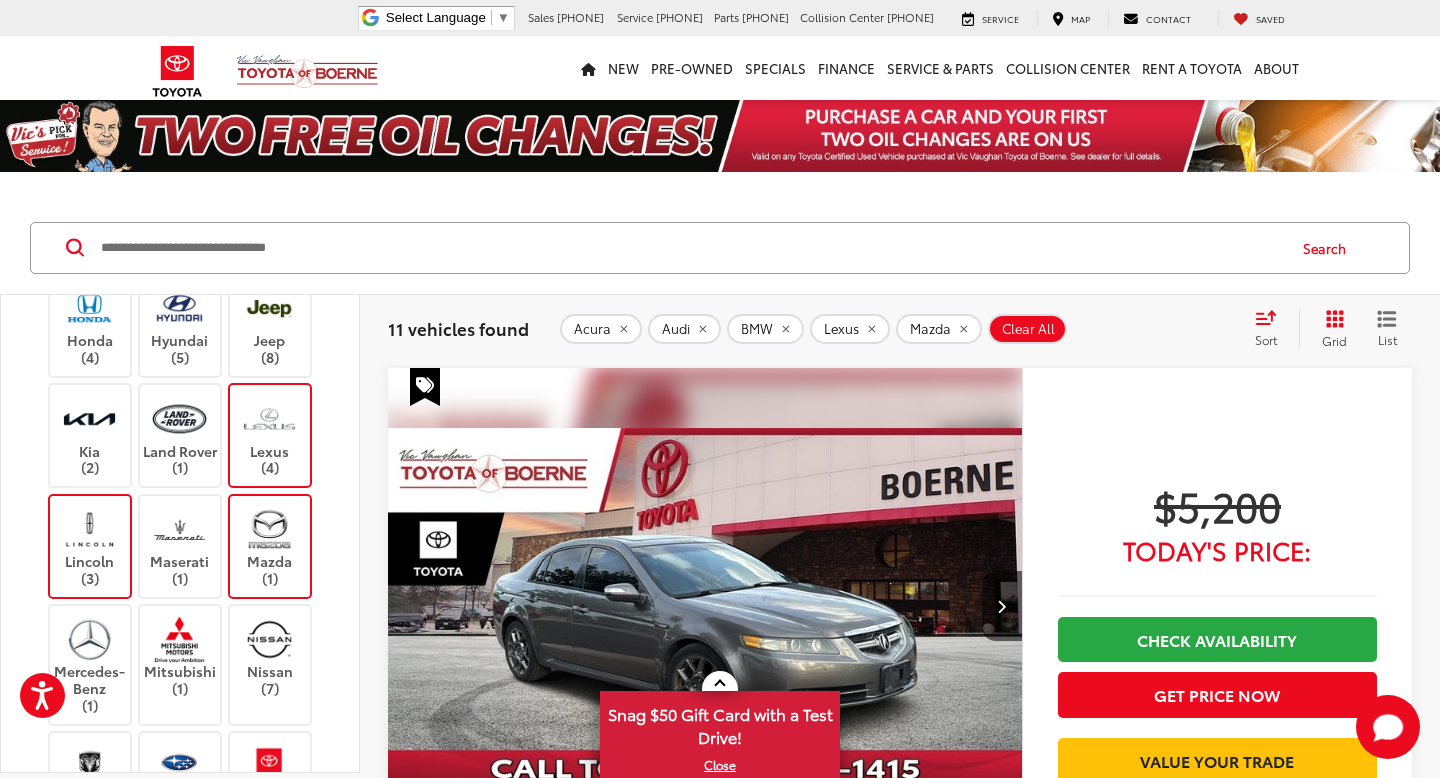 scroll, scrollTop: 501, scrollLeft: 0, axis: vertical 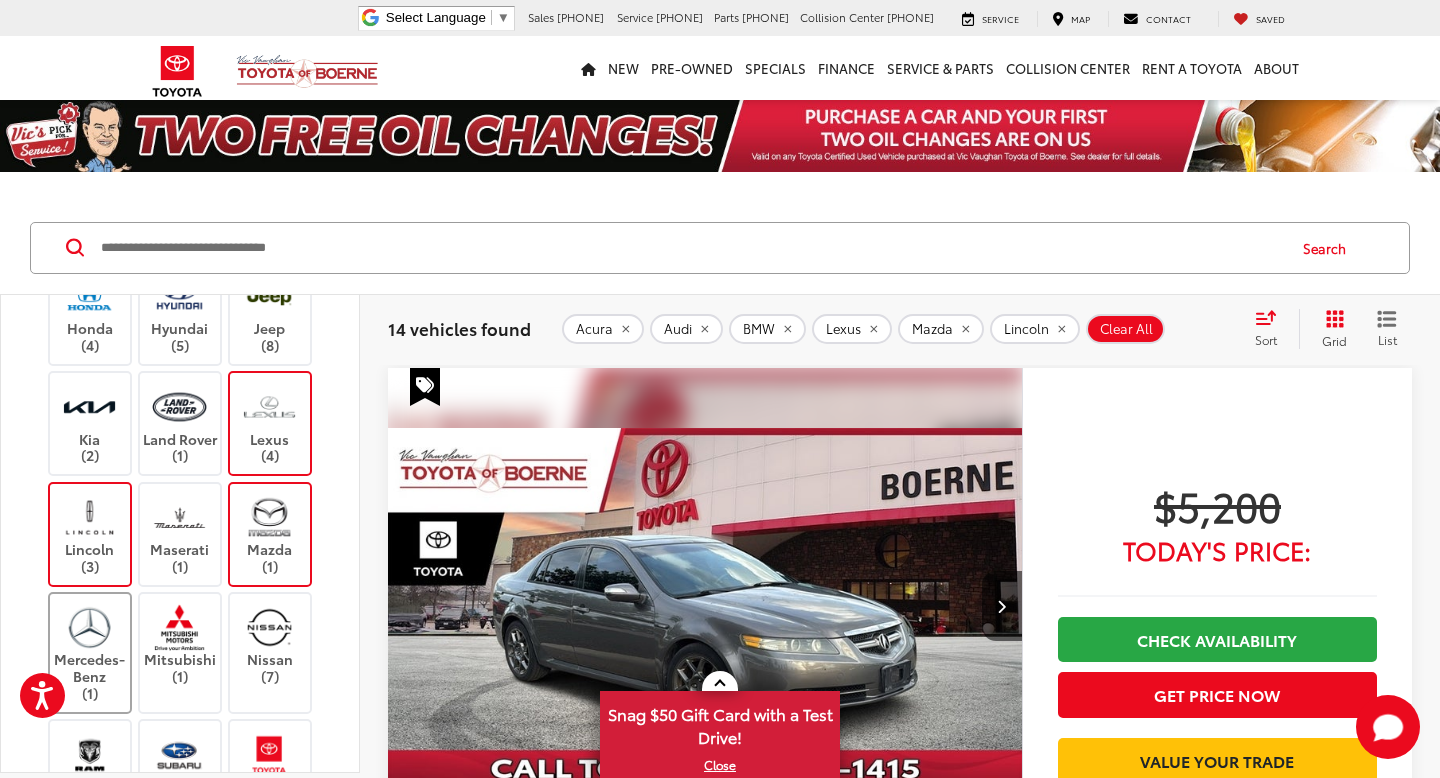 click on "Mercedes-Benz   (1)" at bounding box center [90, 653] 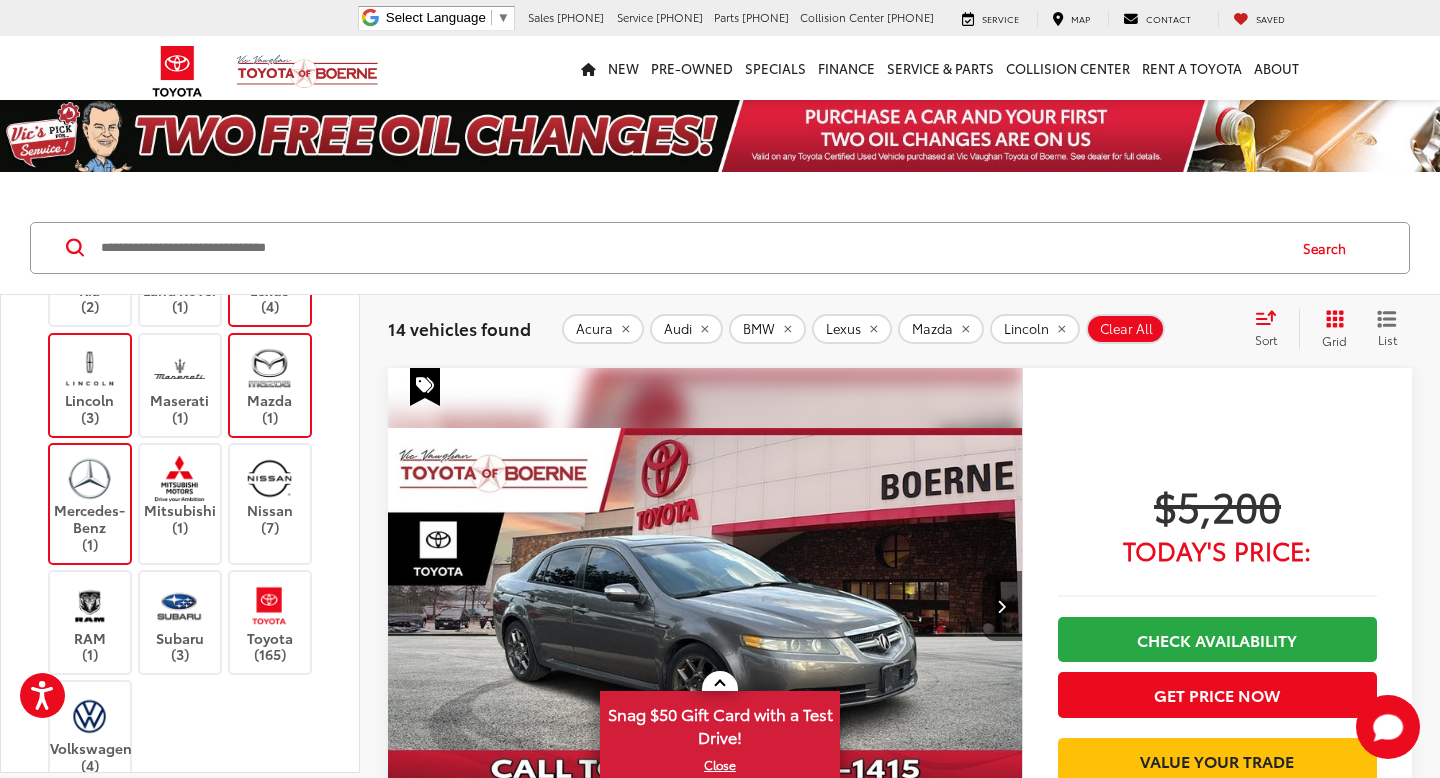 scroll, scrollTop: 657, scrollLeft: 0, axis: vertical 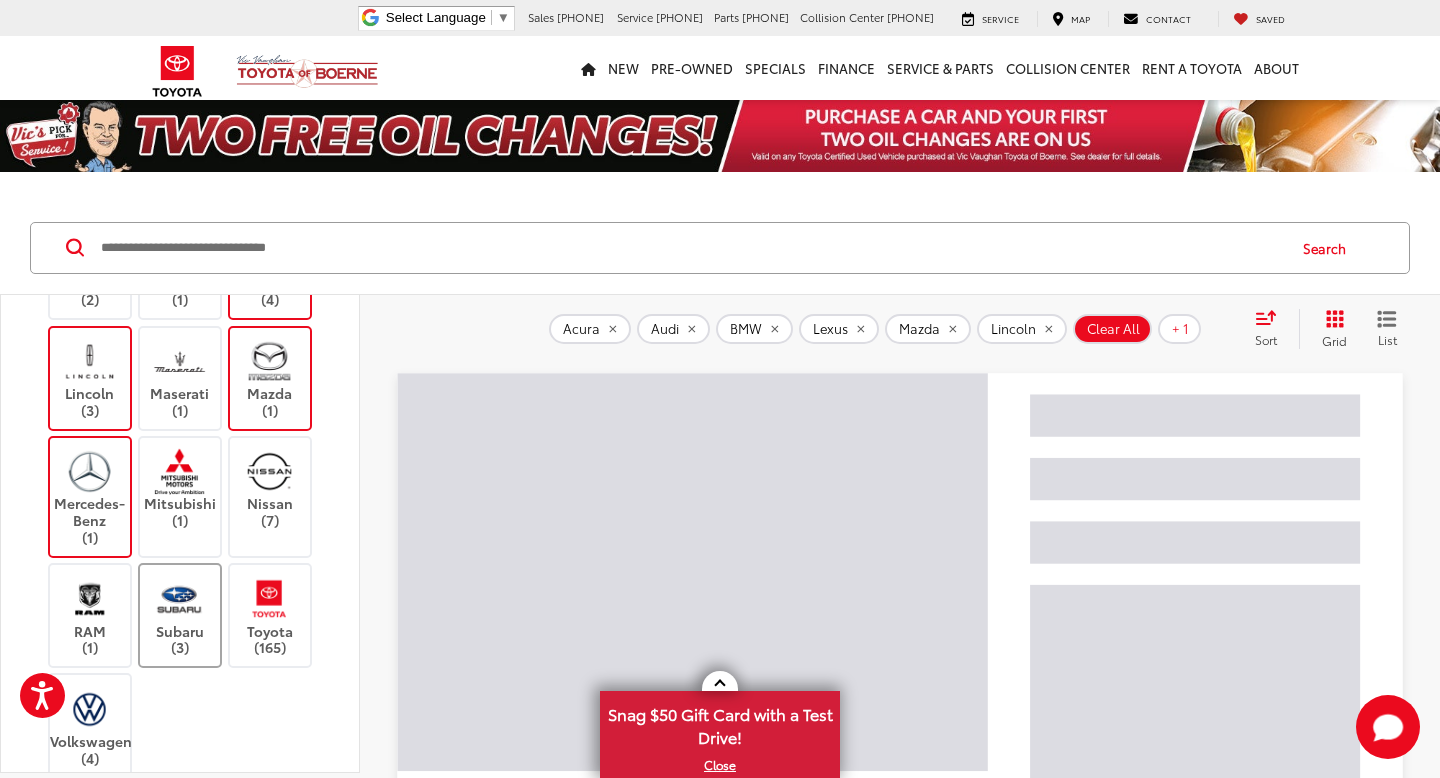 click on "Subaru (3)" at bounding box center (180, 615) 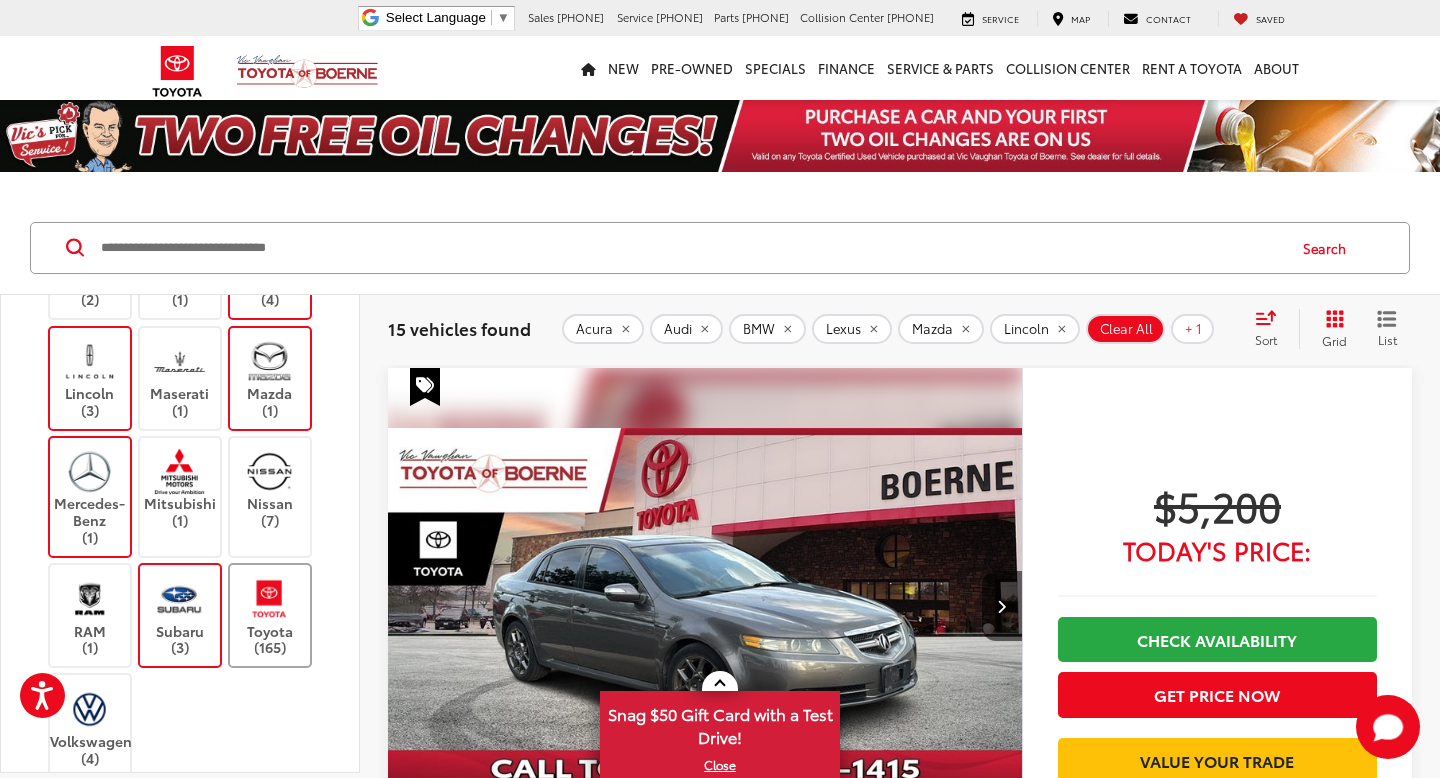 click on "Toyota   (165)" at bounding box center [270, 615] 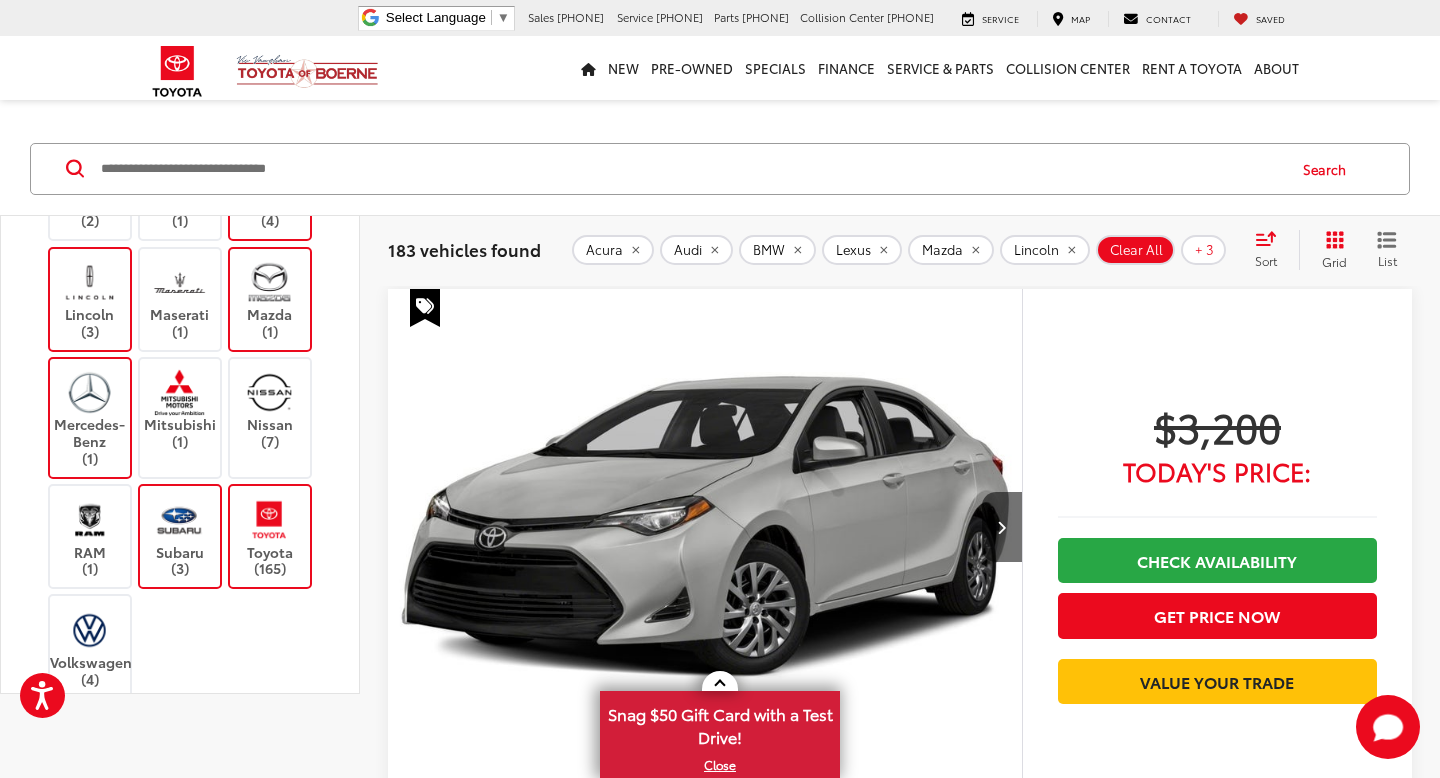 scroll, scrollTop: 0, scrollLeft: 0, axis: both 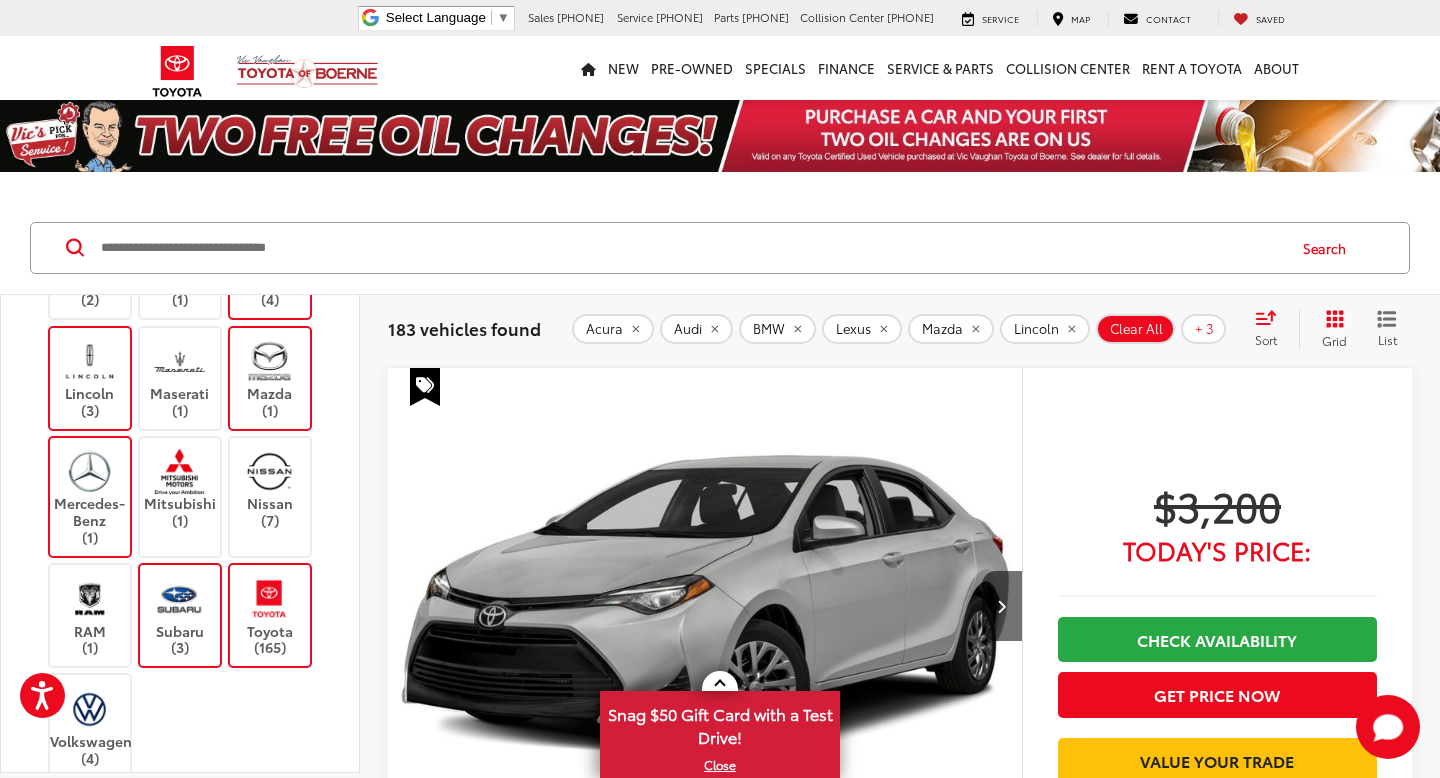 click on "Sort" at bounding box center (1266, 339) 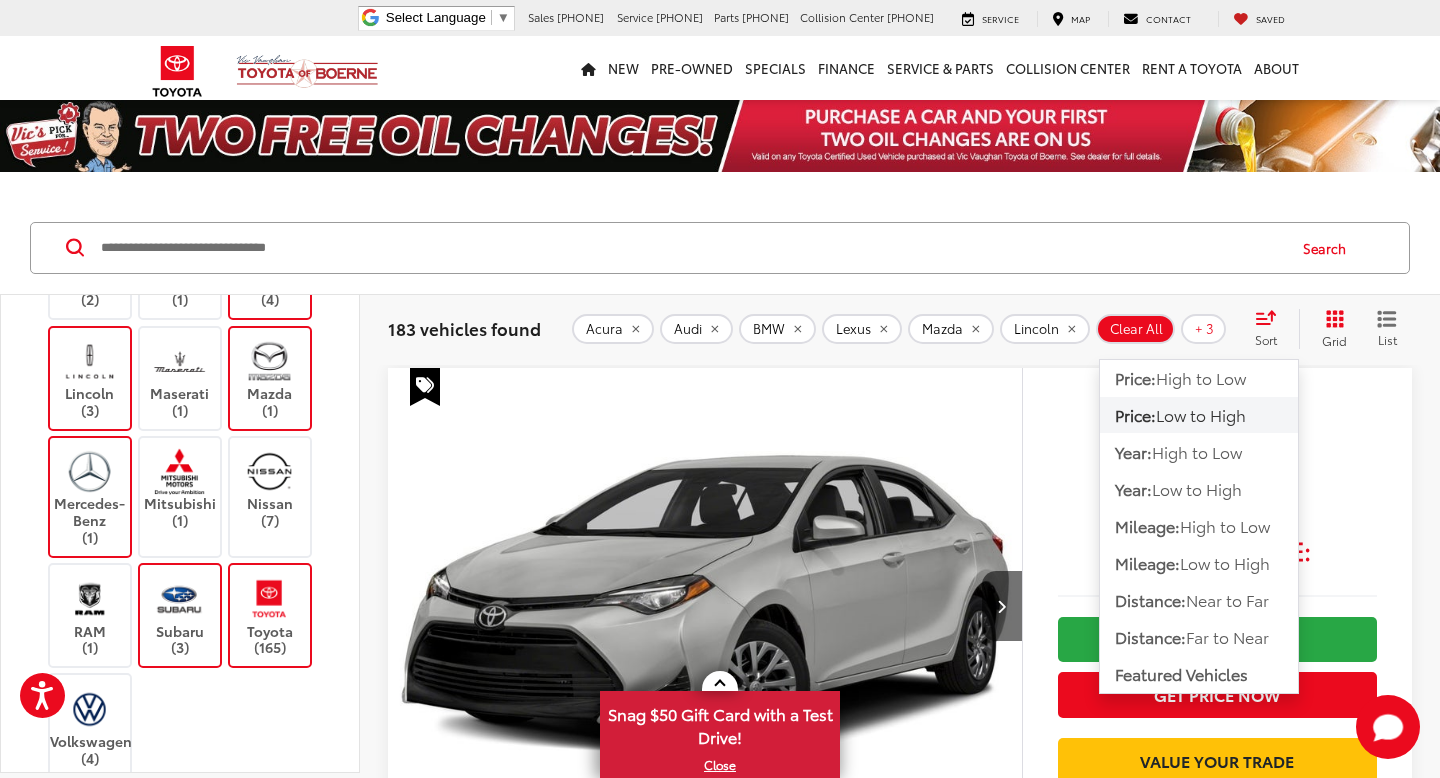click on "183 vehicles found Acura Audi BMW Lexus Mazda Lincoln Mercedes-Benz Subaru Toyota Clear All + 3 test Sort Price: High to Low Price: Low to High Year: High to Low Year: Low to High Mileage: High to Low Mileage: Low to High Distance: Near to Far Distance: Far to Near Featured Vehicles Grid List" at bounding box center [900, 329] 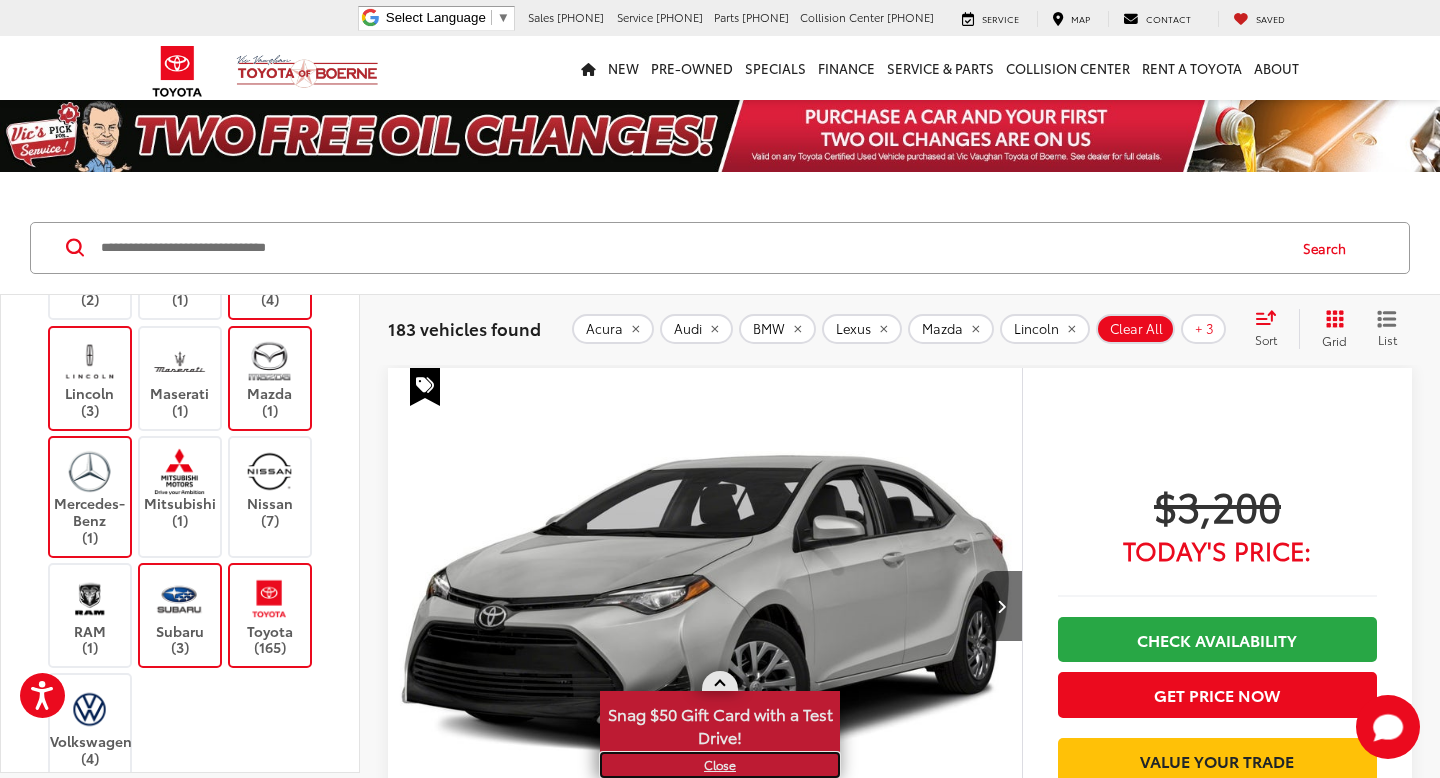 click on "X" at bounding box center (720, 765) 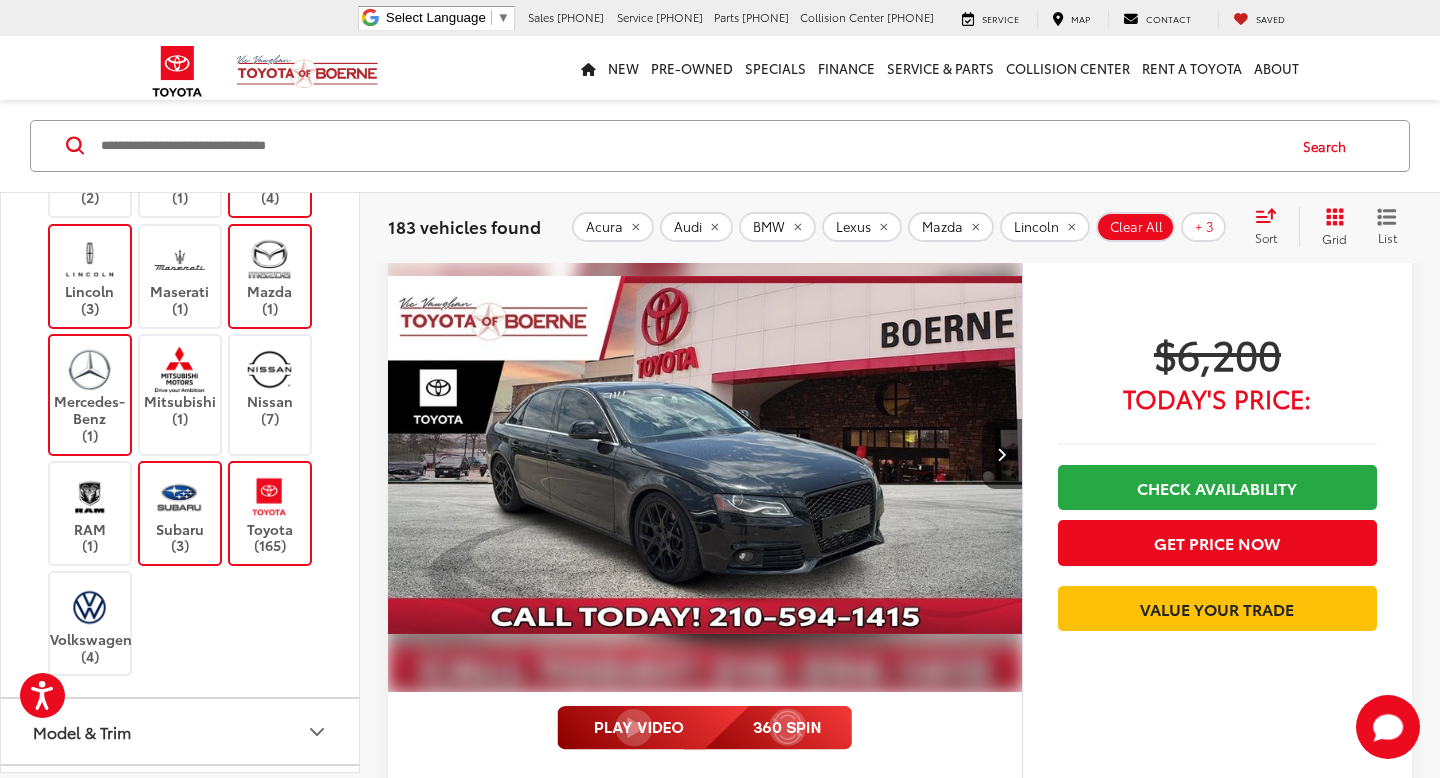 scroll, scrollTop: 1810, scrollLeft: 0, axis: vertical 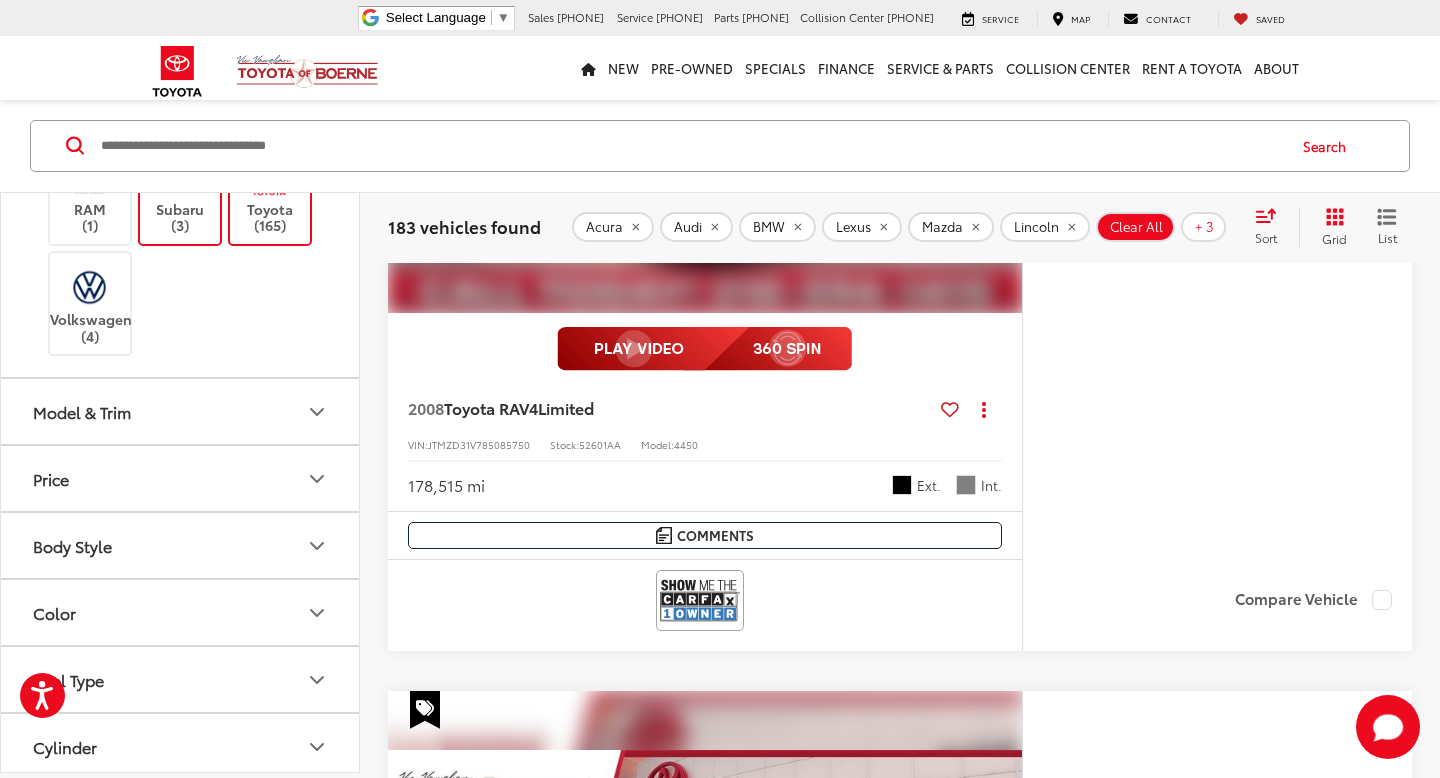 click on "Price" at bounding box center (181, 478) 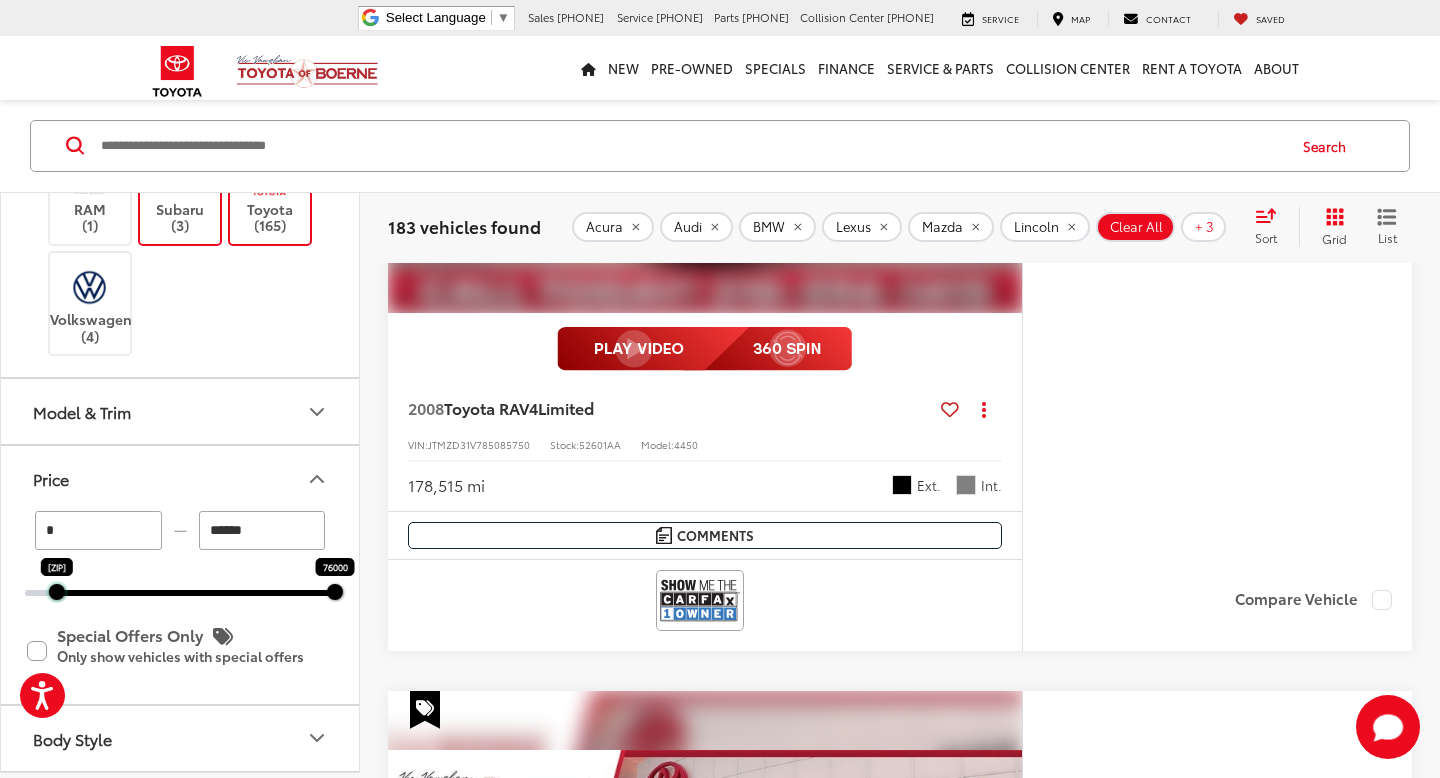 drag, startPoint x: 26, startPoint y: 590, endPoint x: 58, endPoint y: 593, distance: 32.140316 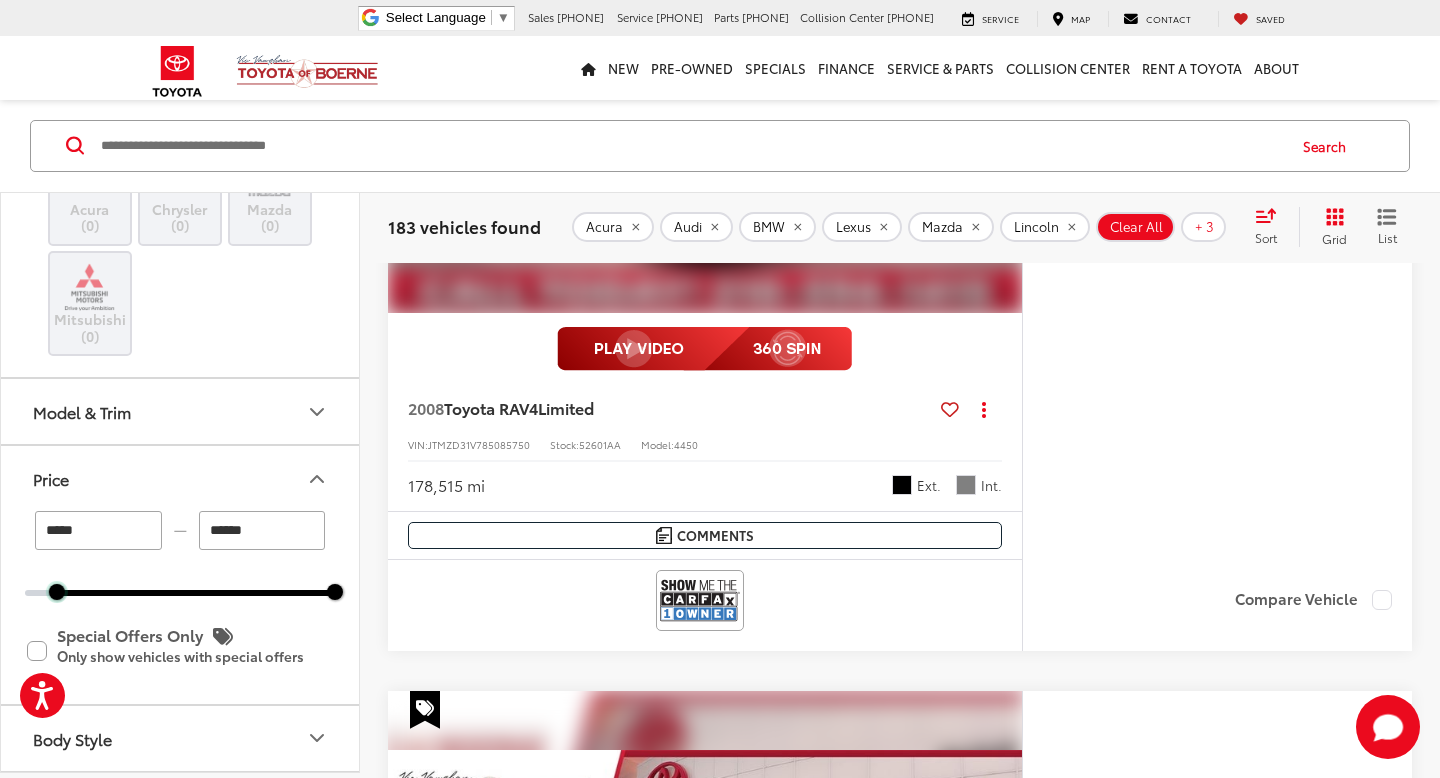 scroll, scrollTop: 2915, scrollLeft: 0, axis: vertical 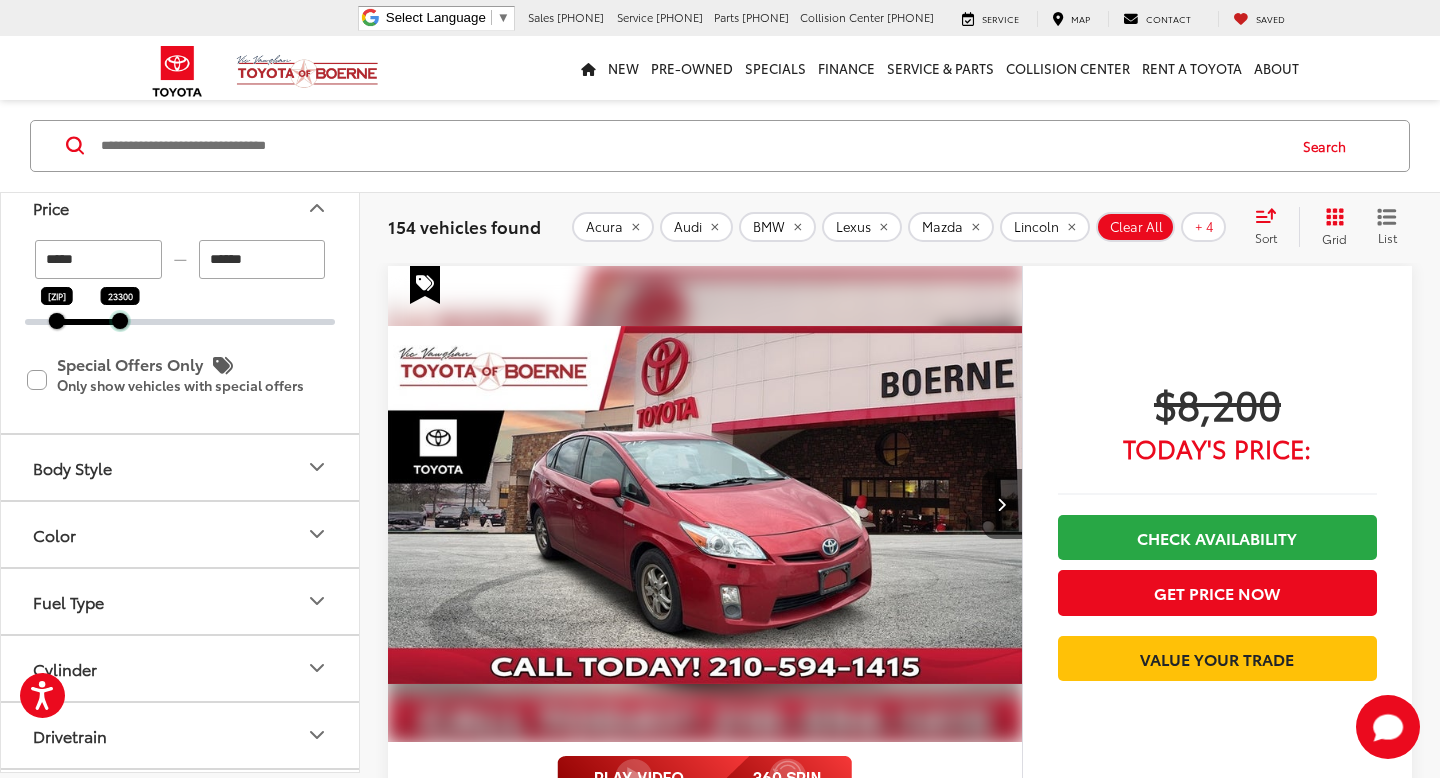drag, startPoint x: 334, startPoint y: 322, endPoint x: 118, endPoint y: 323, distance: 216.00232 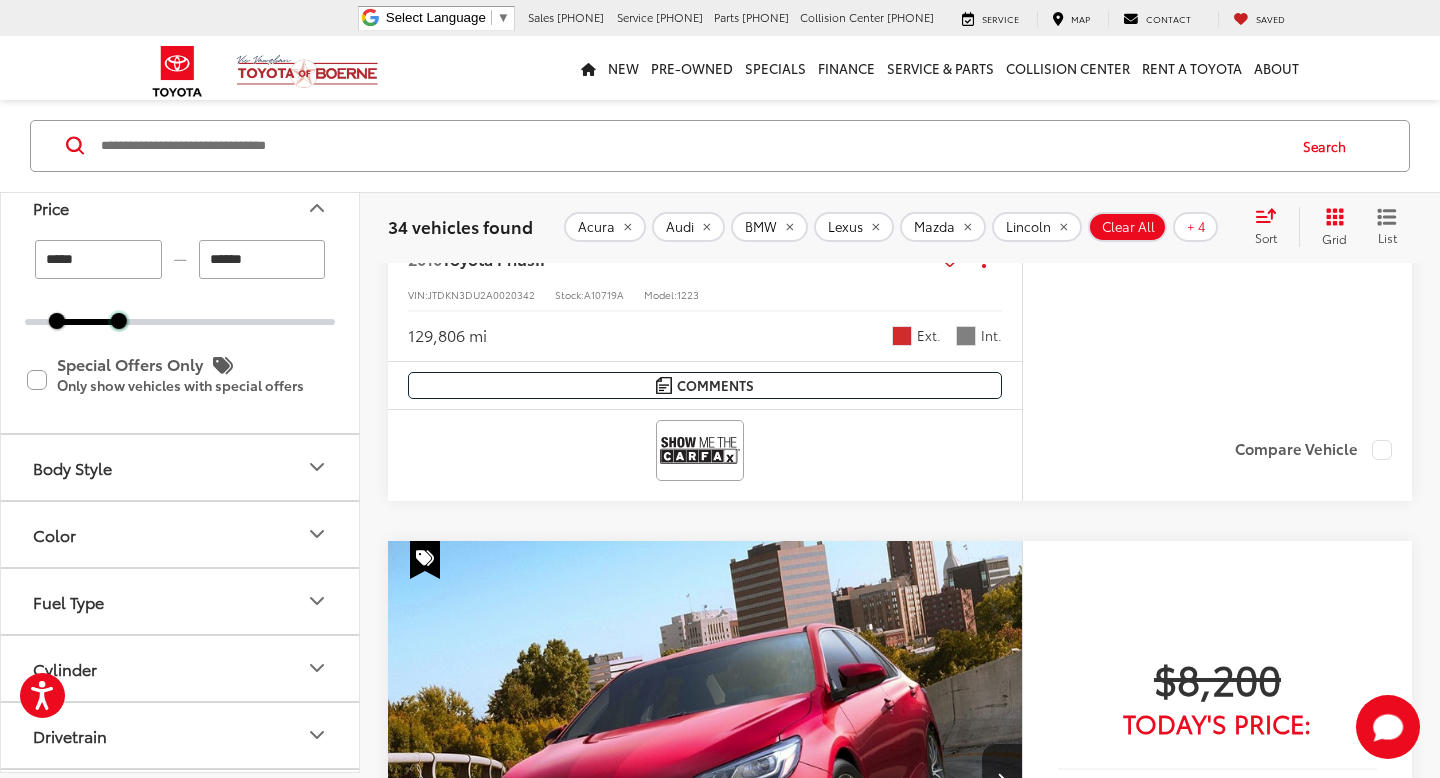 scroll, scrollTop: 737, scrollLeft: 0, axis: vertical 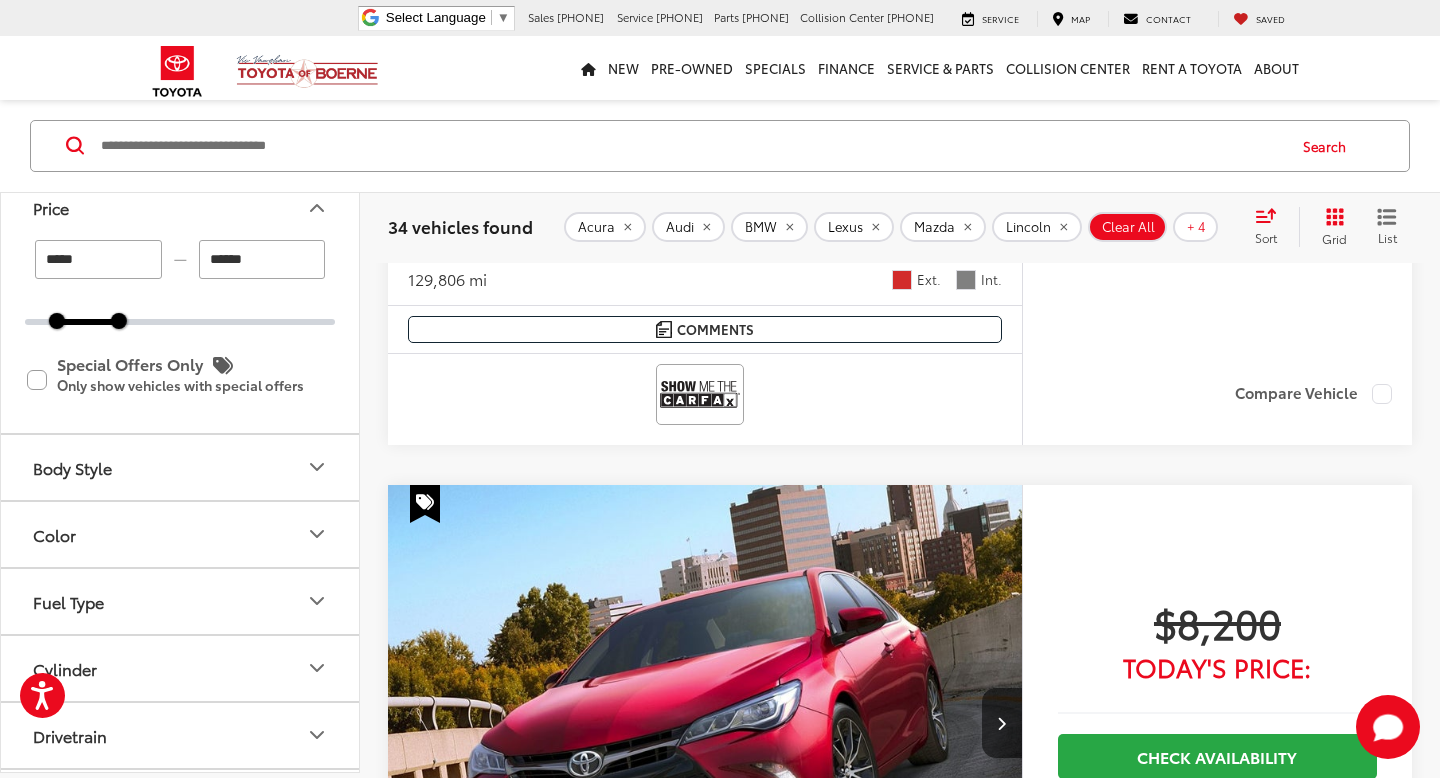 click 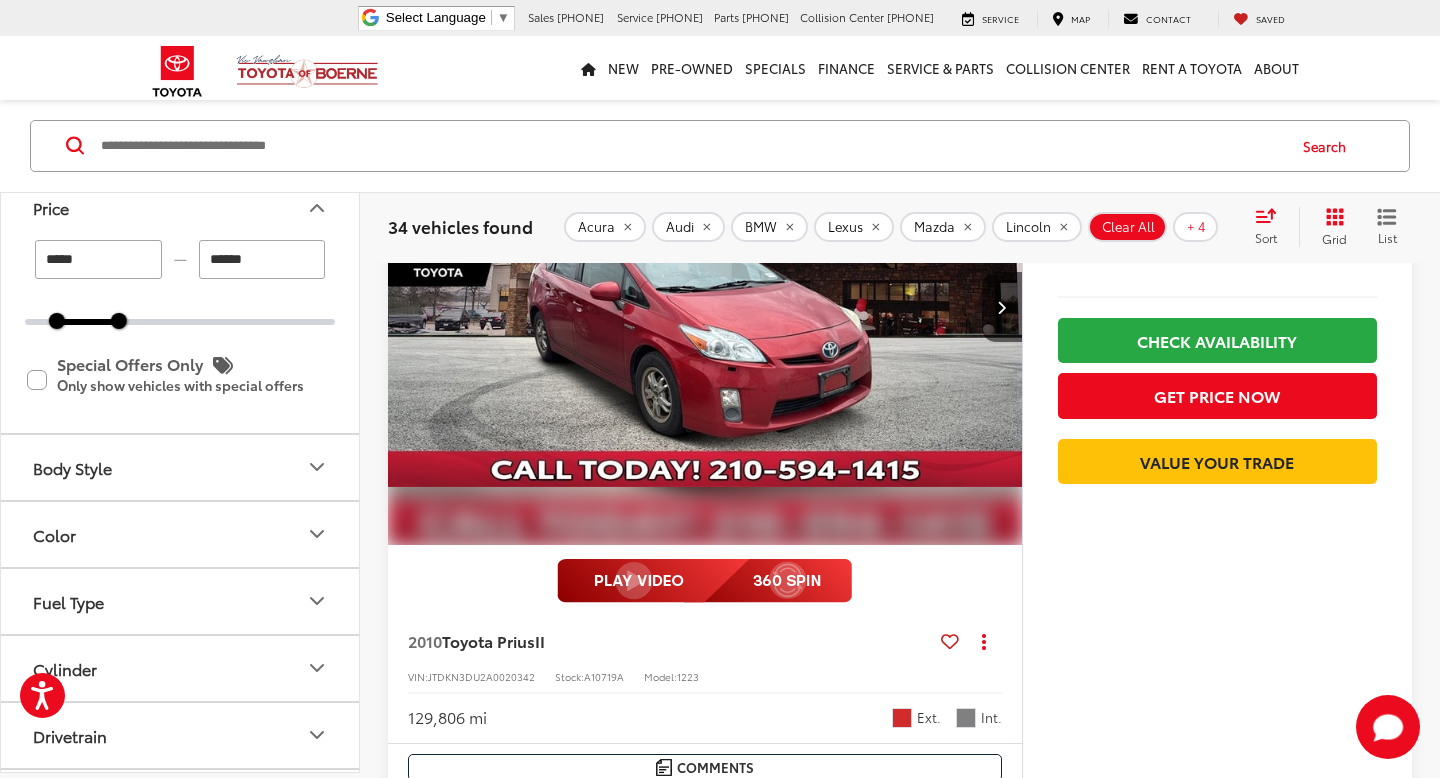 scroll, scrollTop: 0, scrollLeft: 0, axis: both 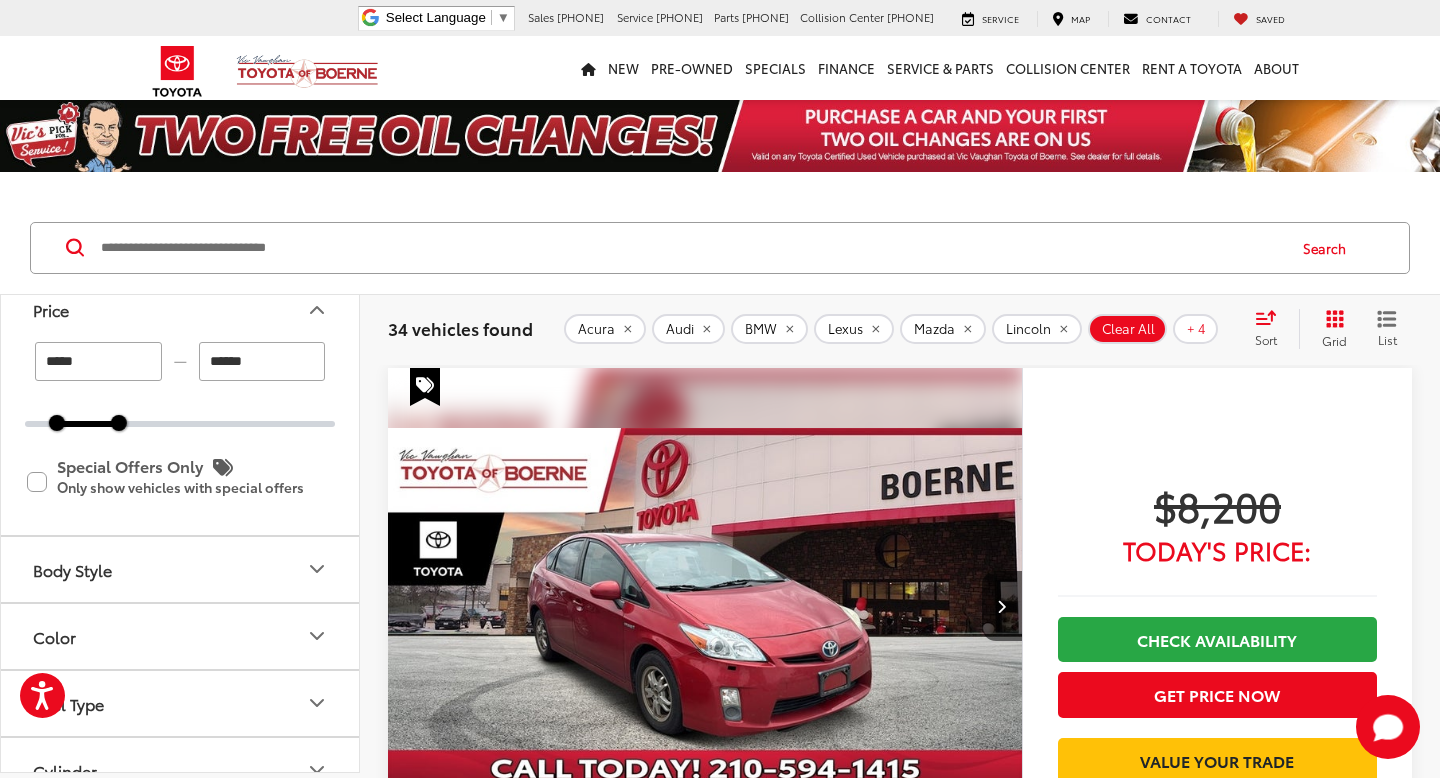 click 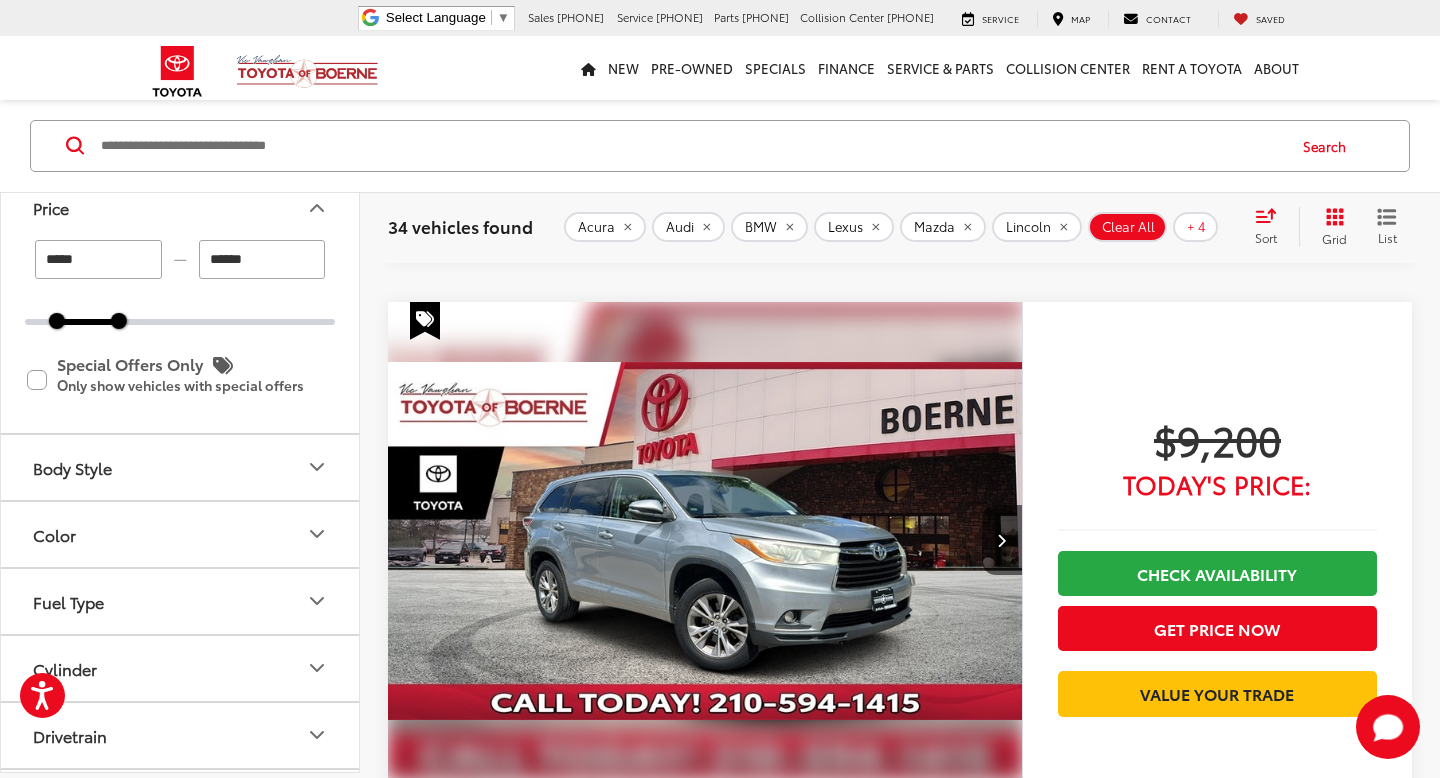 scroll, scrollTop: 2537, scrollLeft: 0, axis: vertical 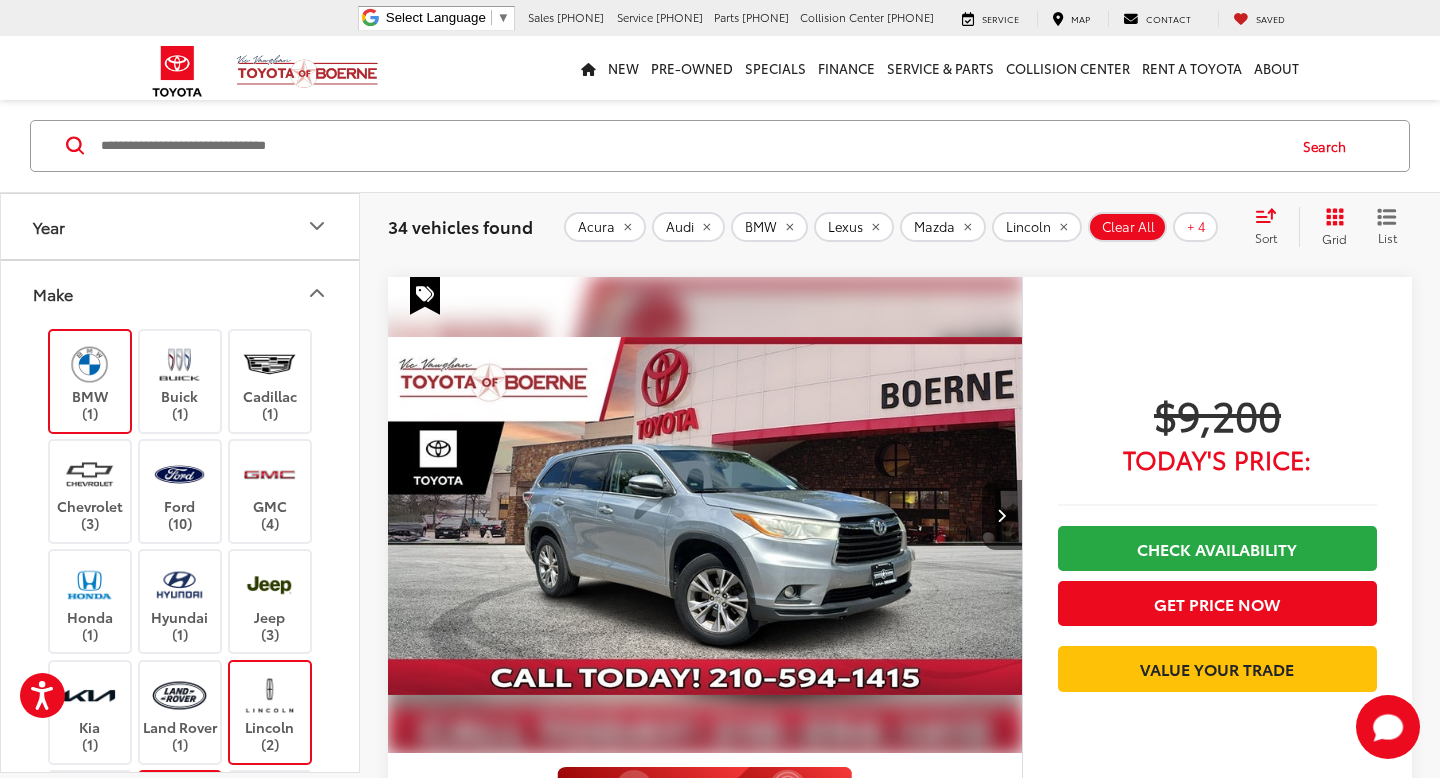 click on "Year" at bounding box center (181, 226) 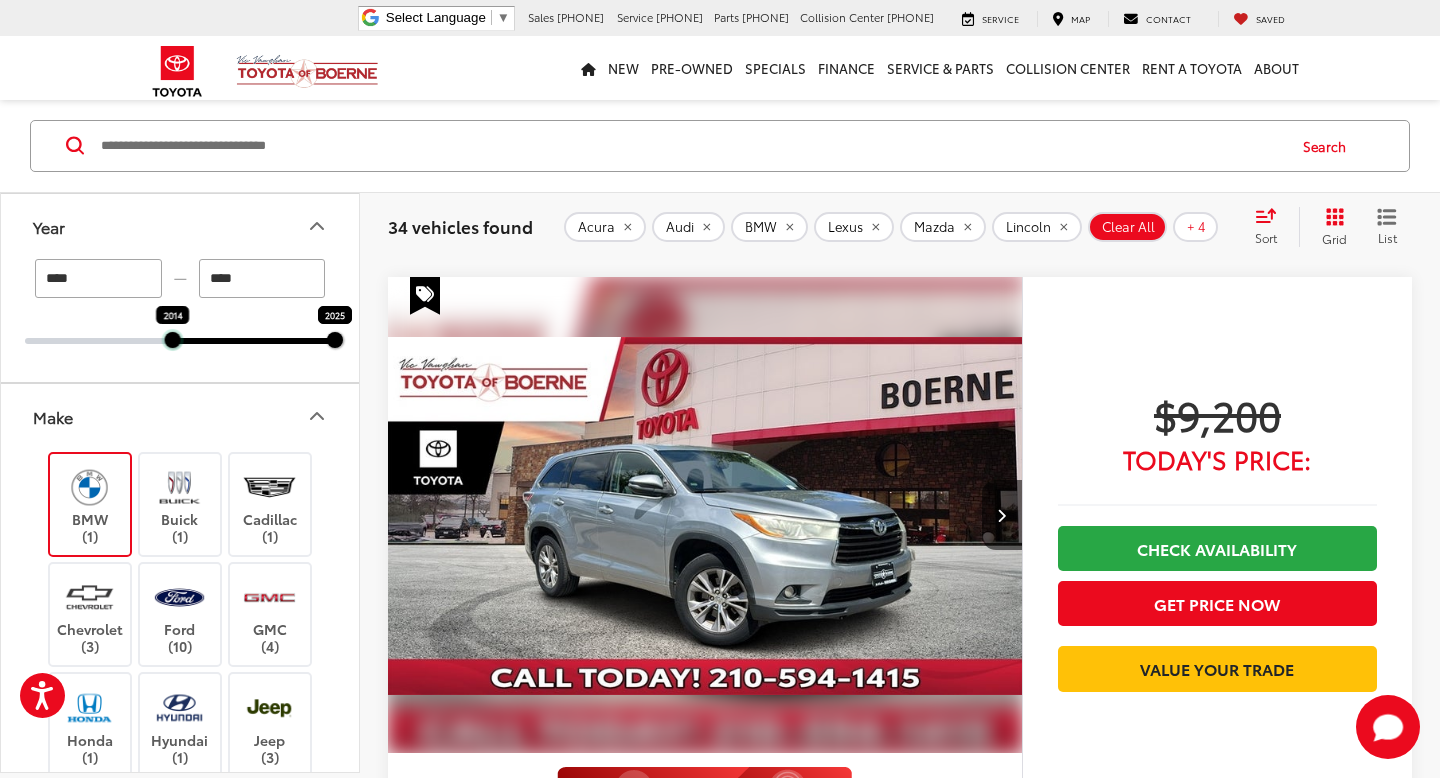drag, startPoint x: 24, startPoint y: 340, endPoint x: 174, endPoint y: 343, distance: 150.03 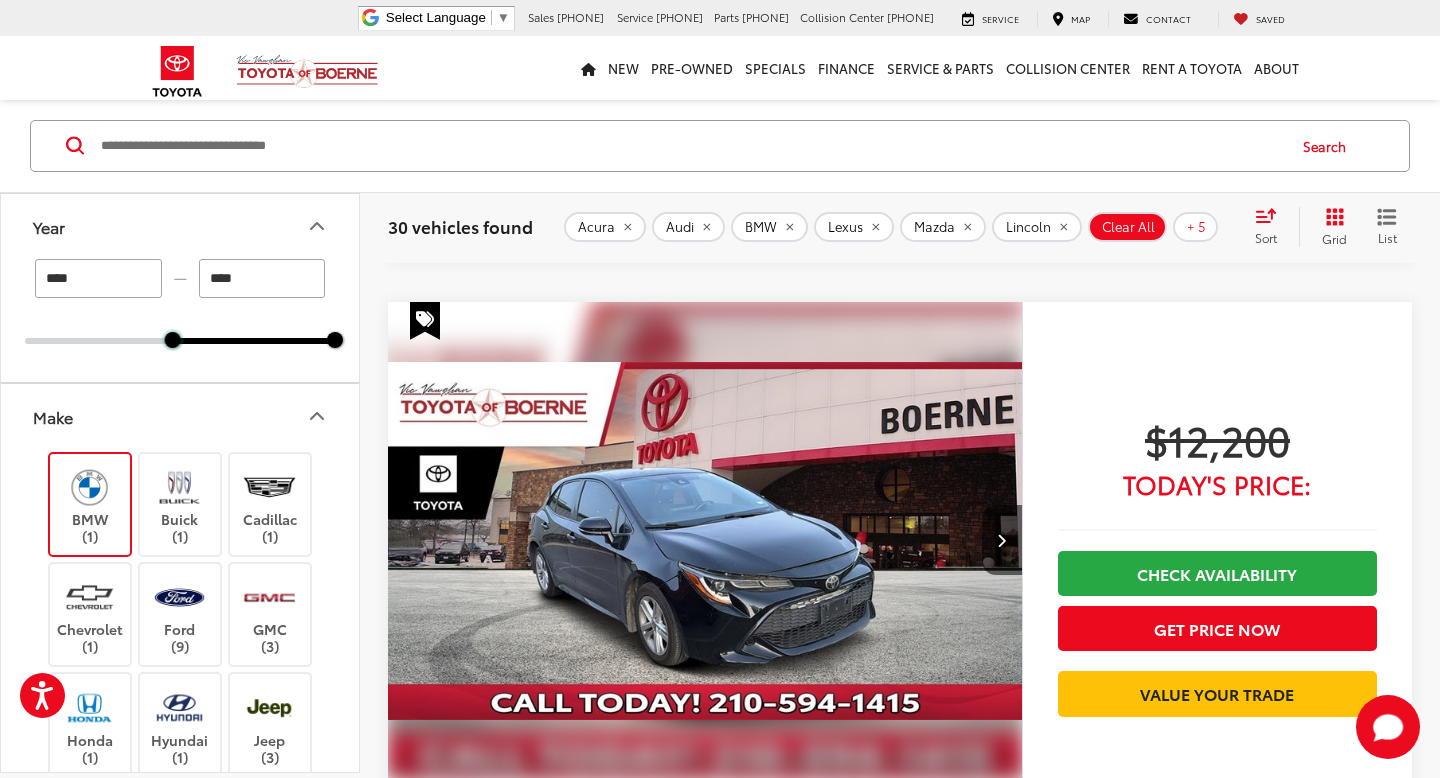 scroll, scrollTop: 2569, scrollLeft: 0, axis: vertical 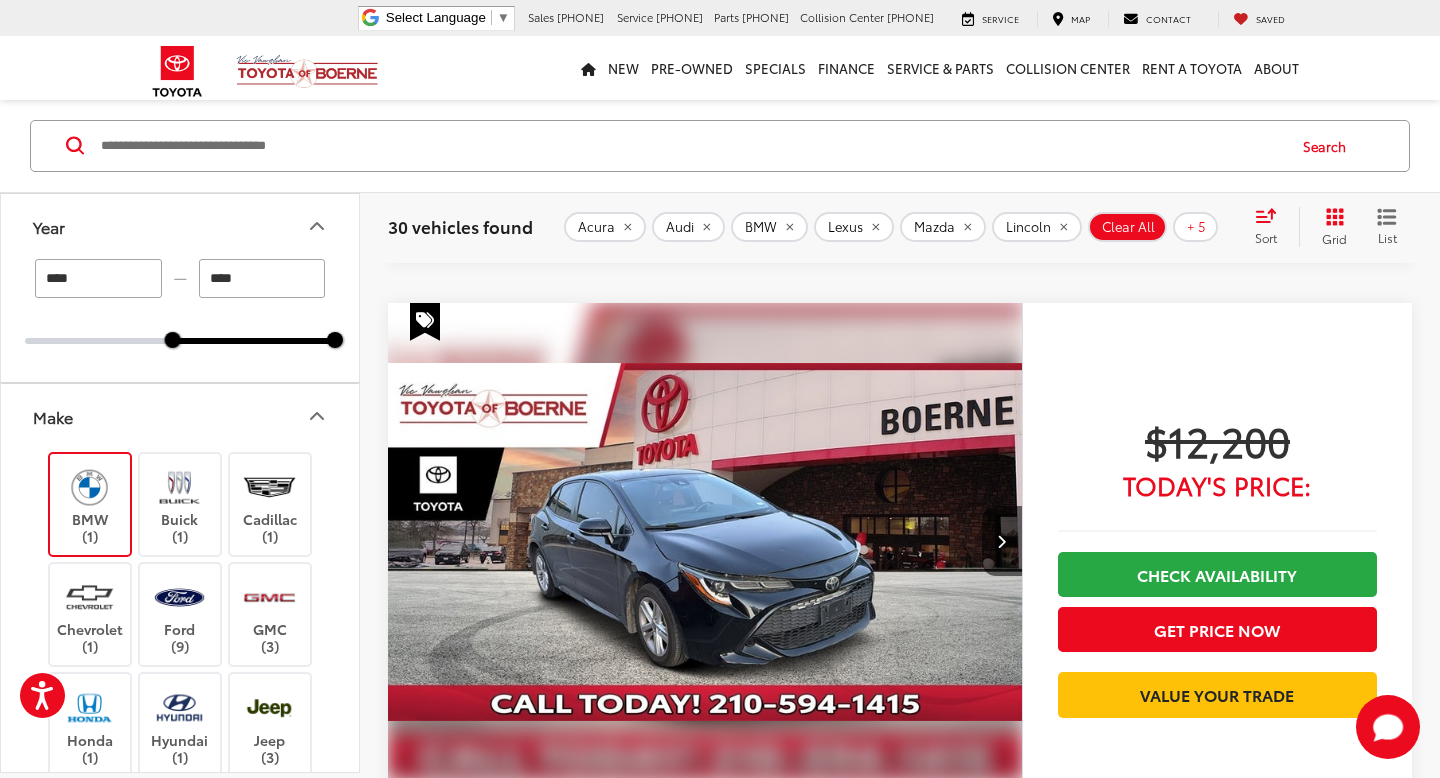click 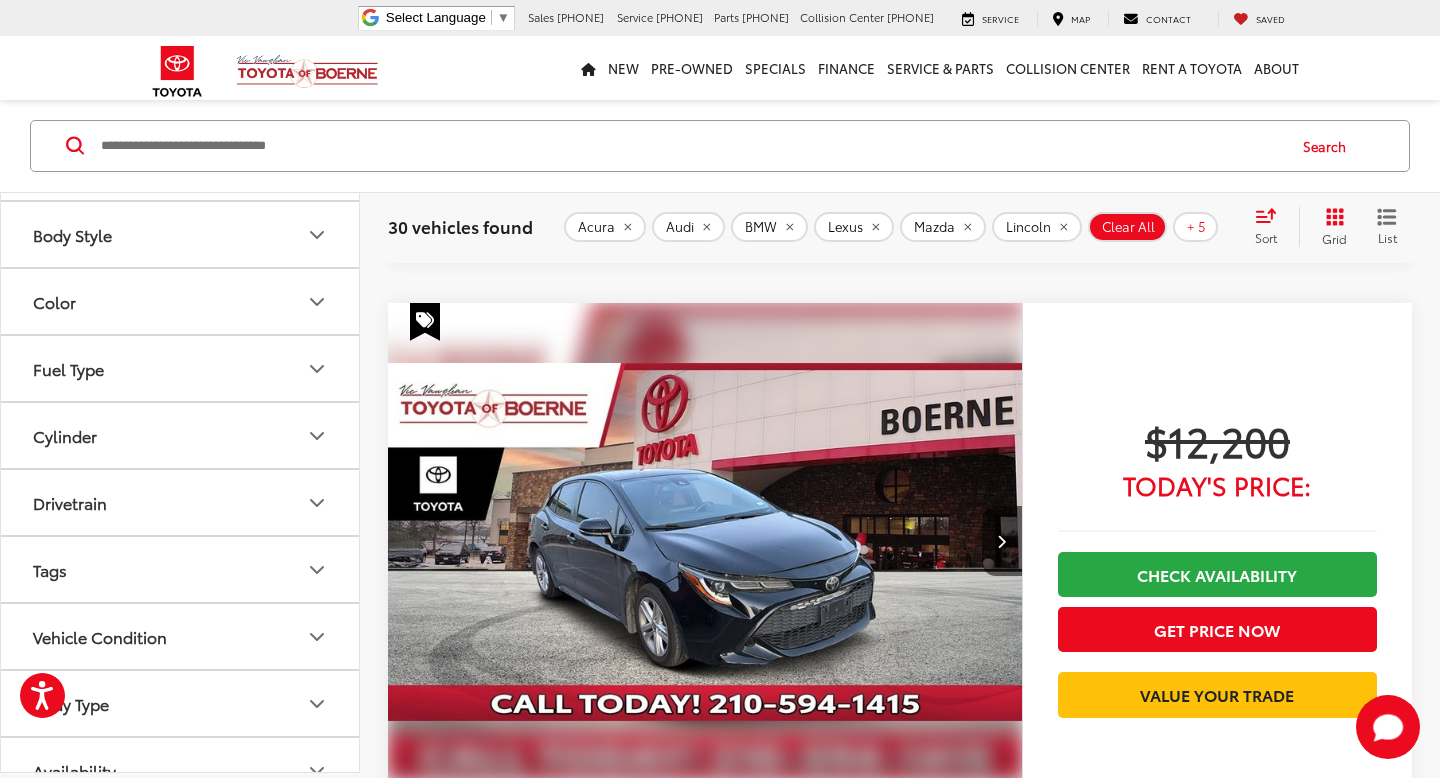 scroll, scrollTop: 607, scrollLeft: 0, axis: vertical 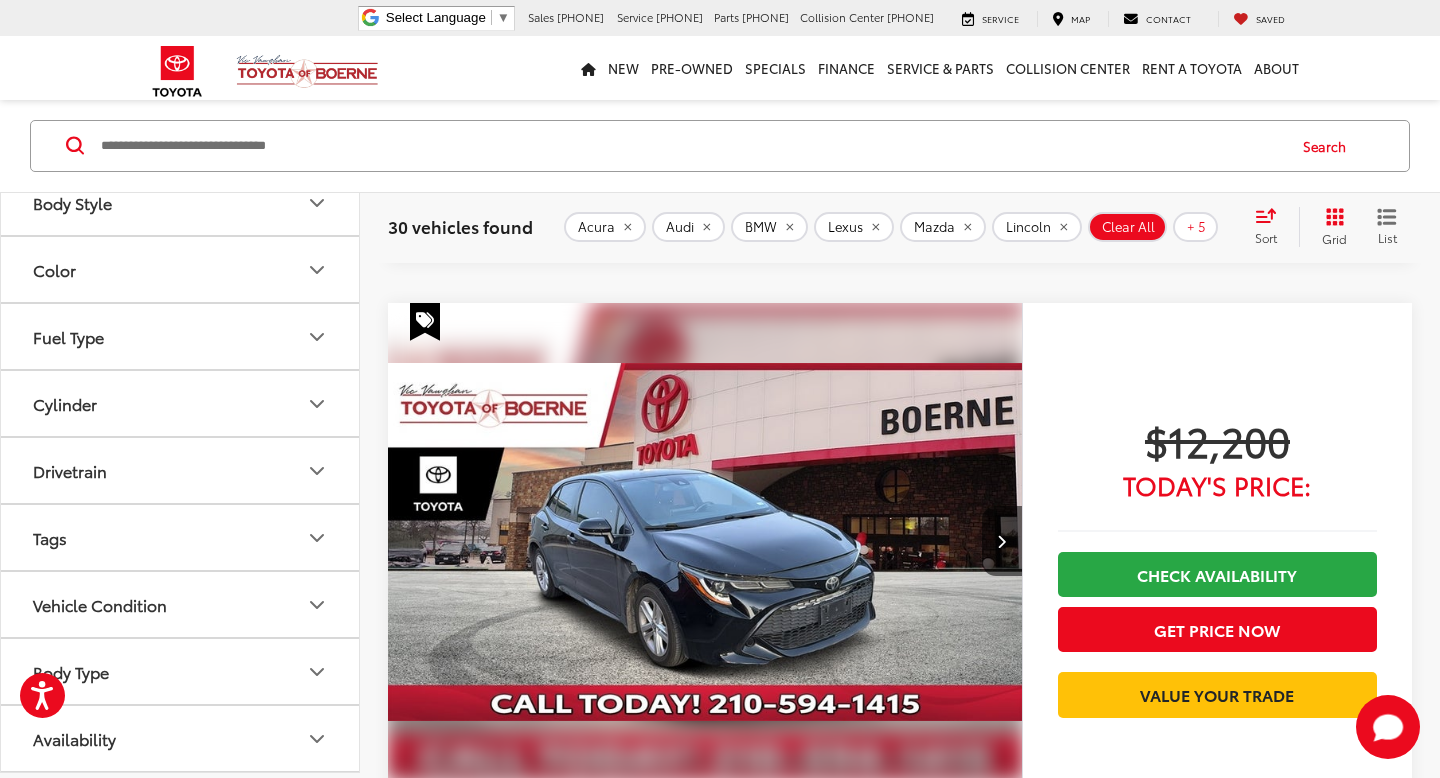 click 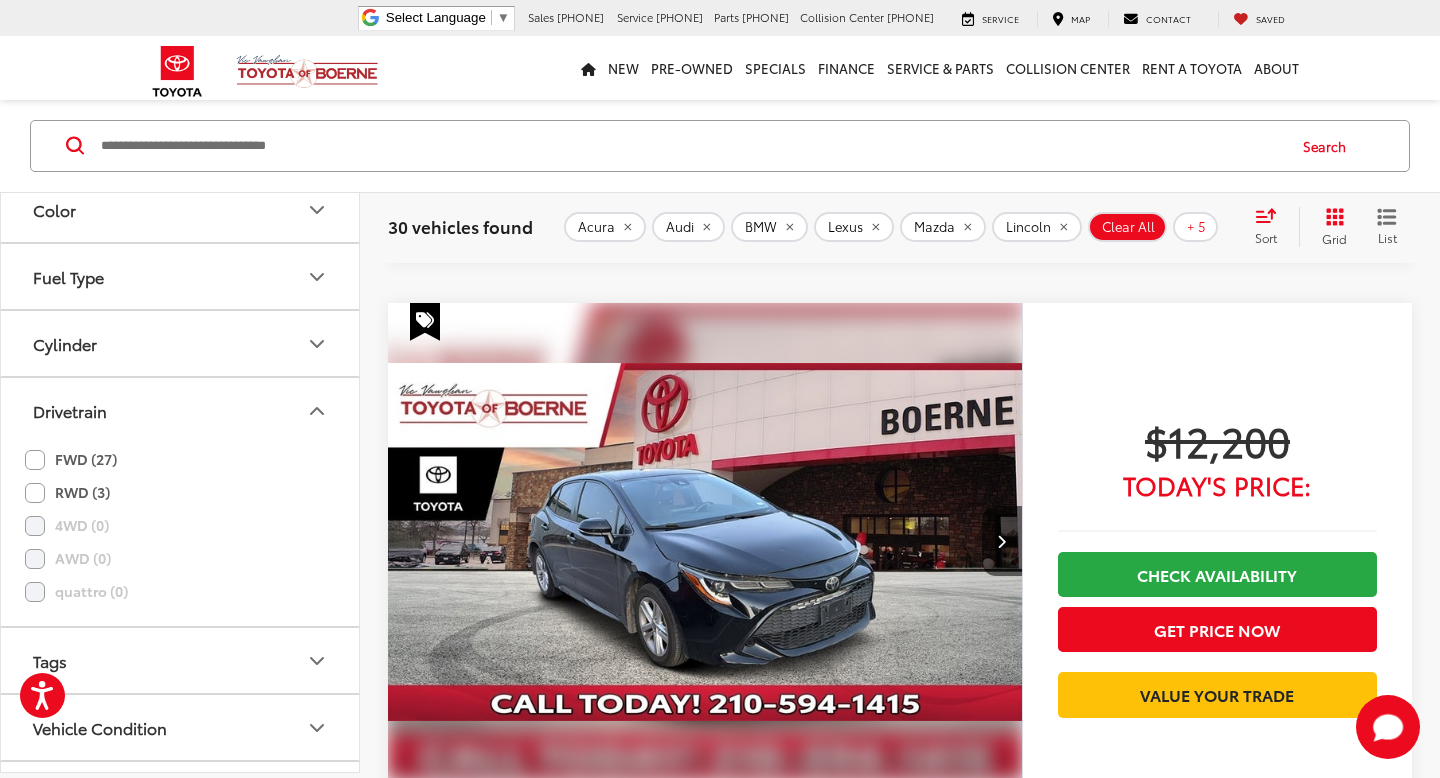 scroll, scrollTop: 670, scrollLeft: 0, axis: vertical 